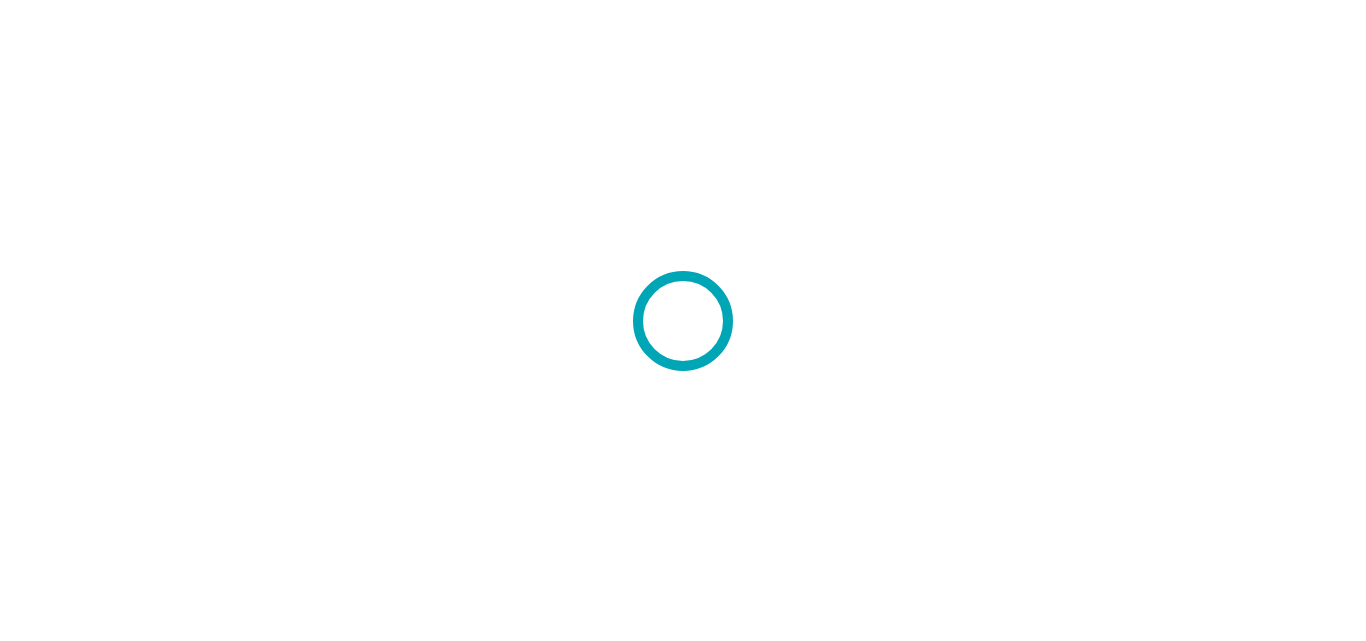 scroll, scrollTop: 0, scrollLeft: 0, axis: both 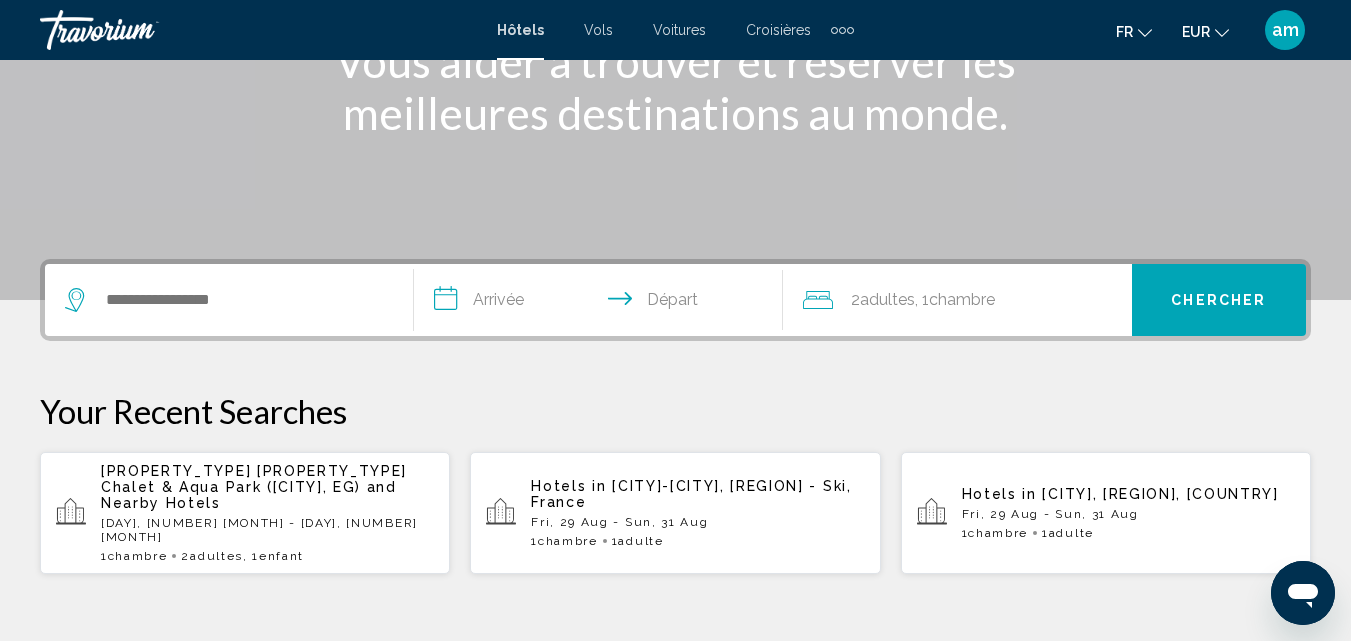 click on "[PROPERTY_TYPE] [PROPERTY_TYPE] Chalet & Aqua Park ([CITY], EG)    and Nearby Hotels  [DATE] - [DATE]  [ROOM_COUNT]  Chambre pièces [ADULT_COUNT]  Adulte Adultes , [CHILD_COUNT]  Enfant Enfants" at bounding box center [267, 513] 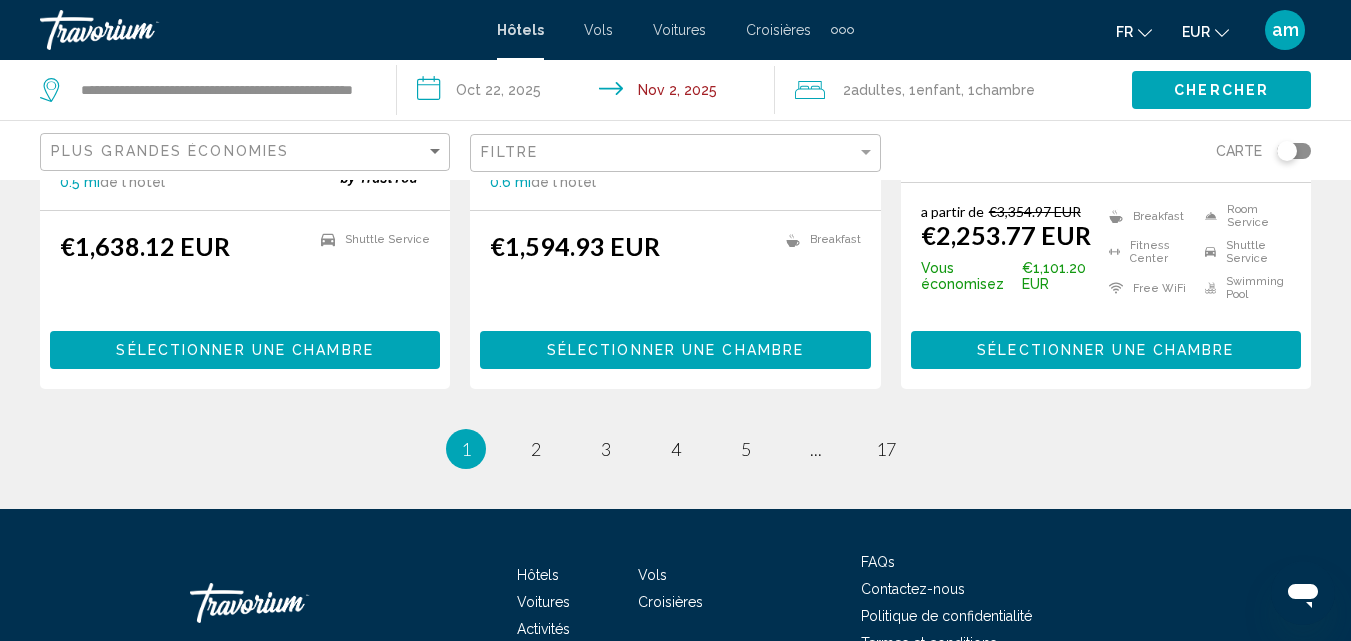 scroll, scrollTop: 2971, scrollLeft: 0, axis: vertical 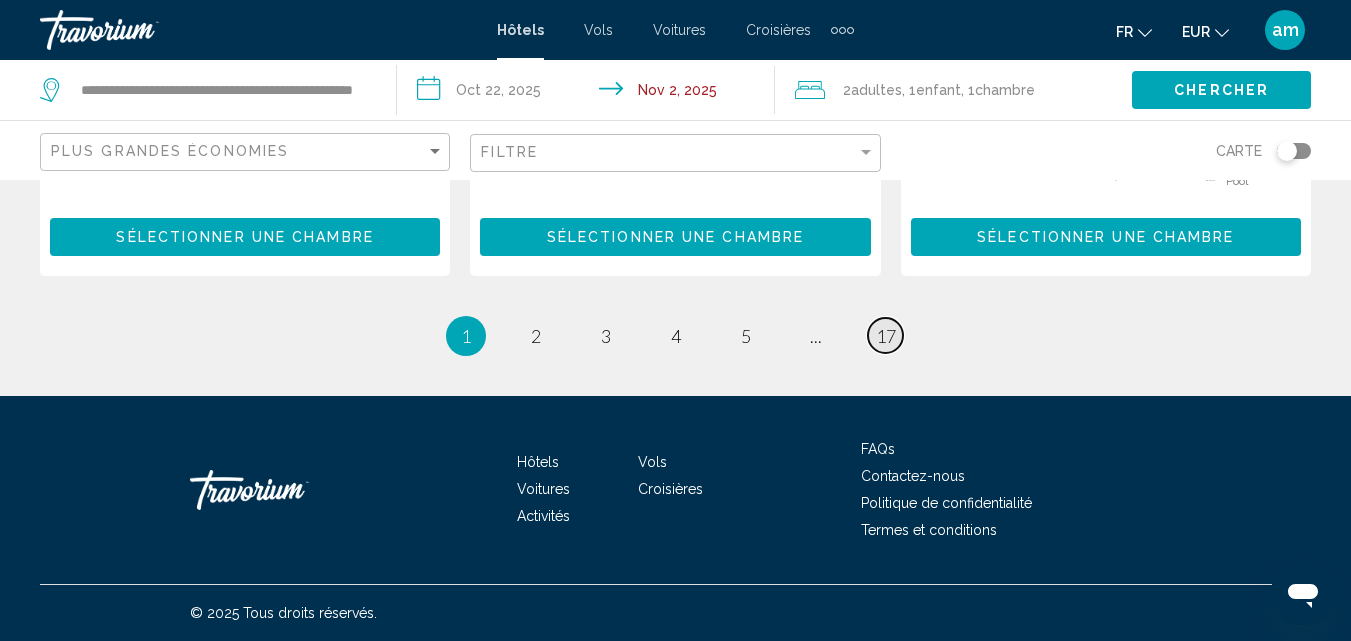 click on "17" at bounding box center (886, 336) 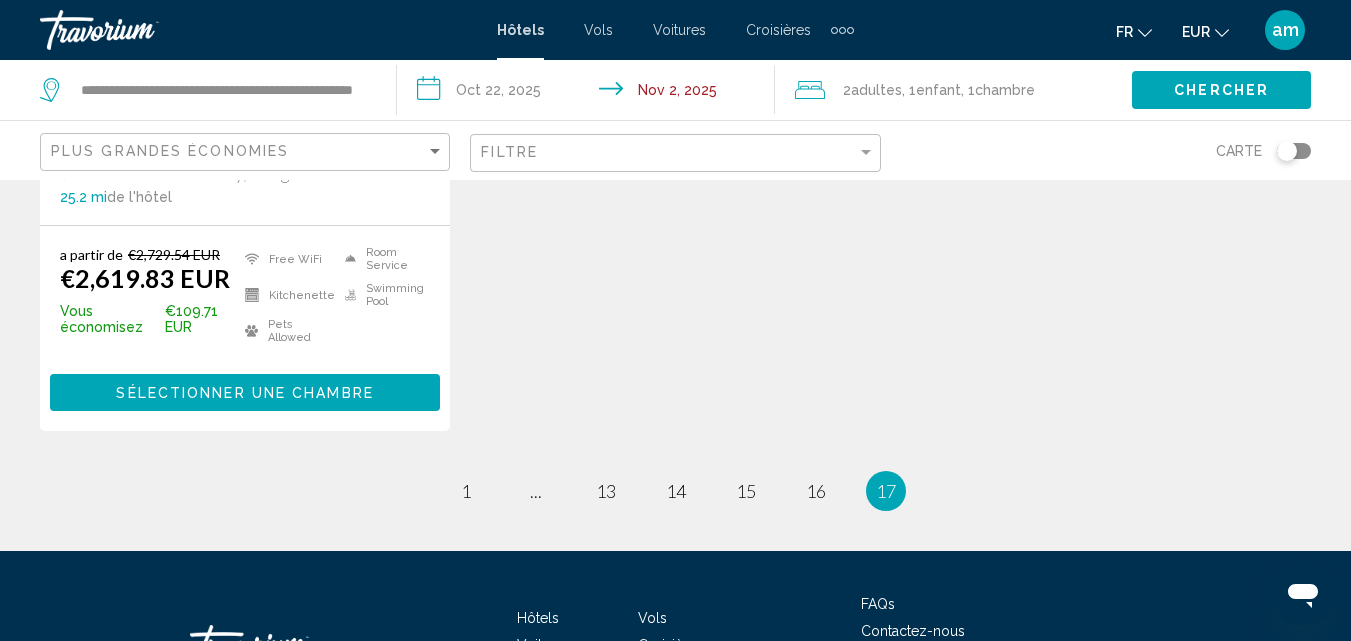 scroll, scrollTop: 655, scrollLeft: 0, axis: vertical 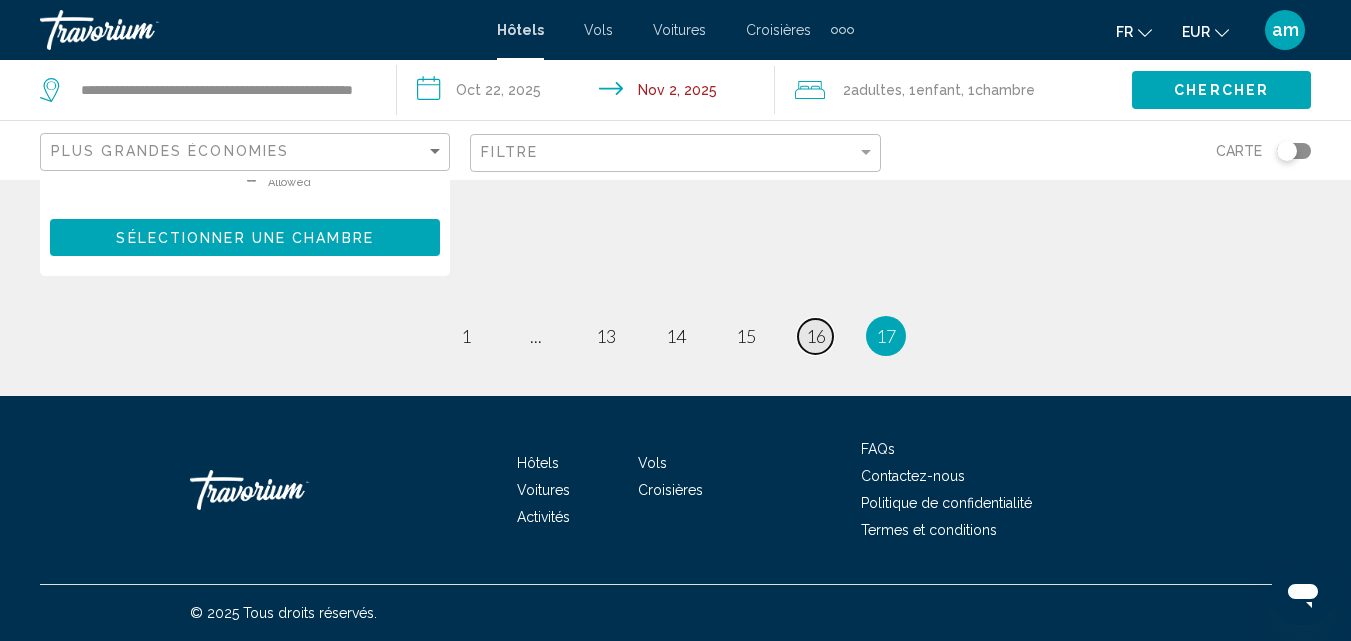 click on "16" at bounding box center (816, 336) 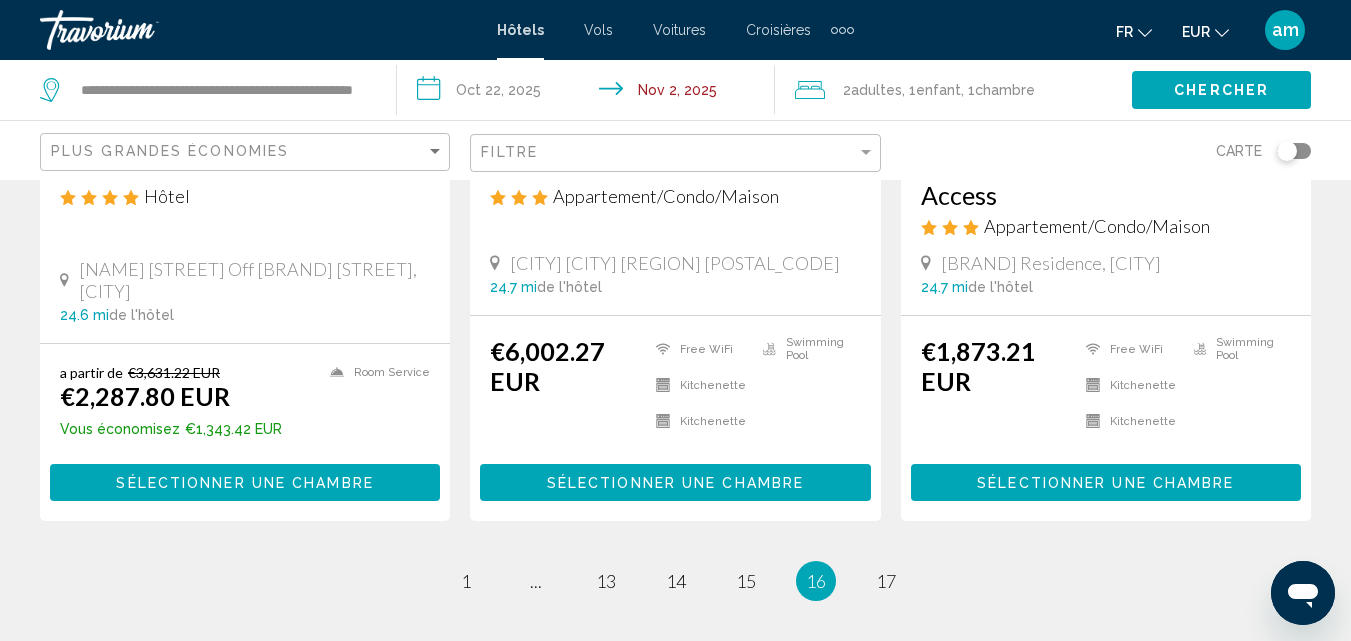 scroll, scrollTop: 2700, scrollLeft: 0, axis: vertical 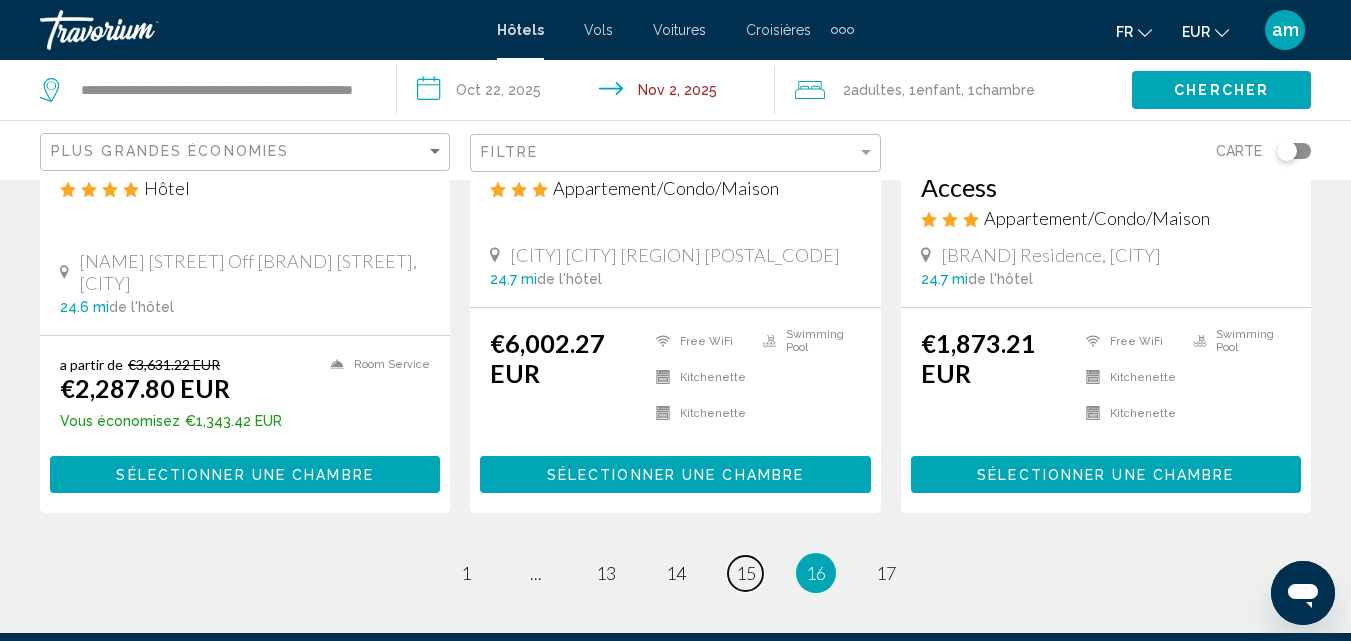 click on "15" at bounding box center [746, 573] 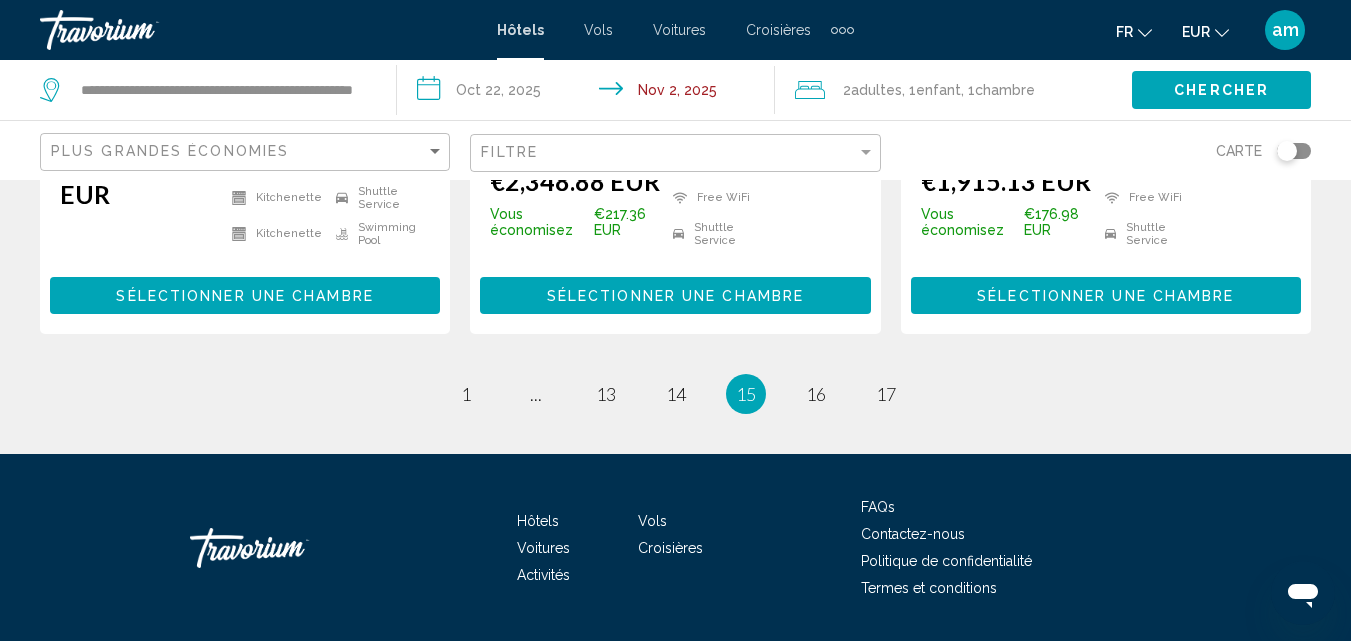 scroll, scrollTop: 2972, scrollLeft: 0, axis: vertical 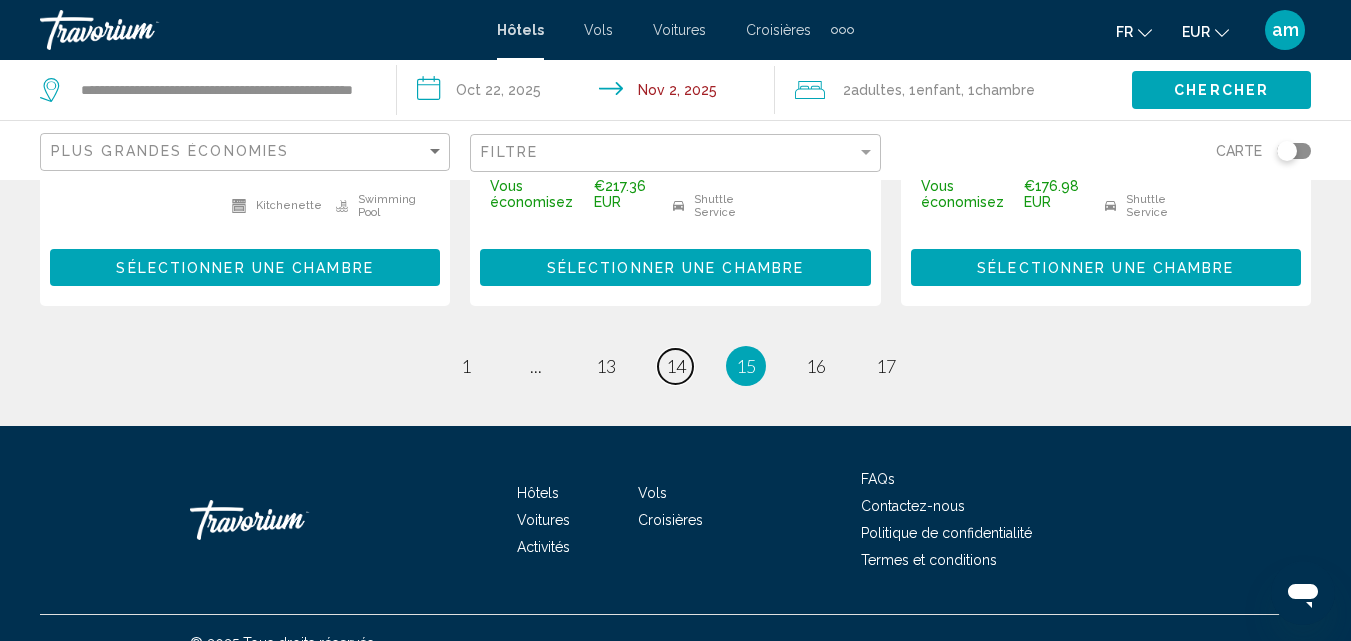 click on "14" at bounding box center (676, 366) 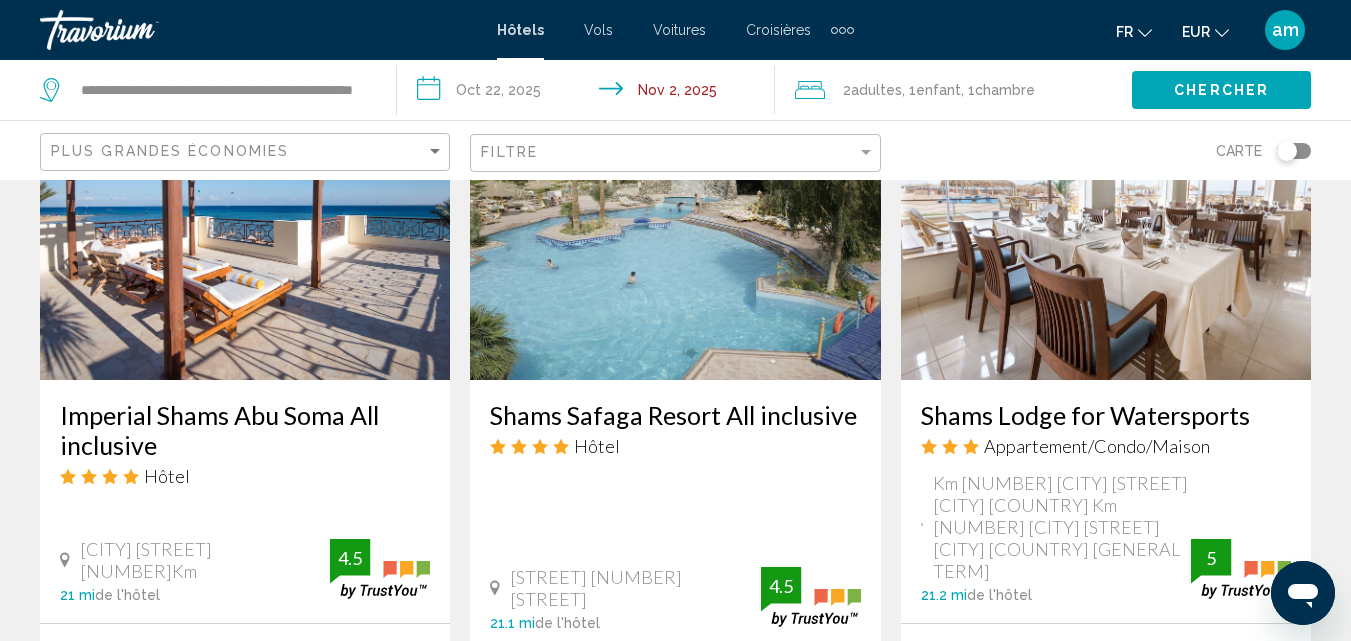 scroll, scrollTop: 2500, scrollLeft: 0, axis: vertical 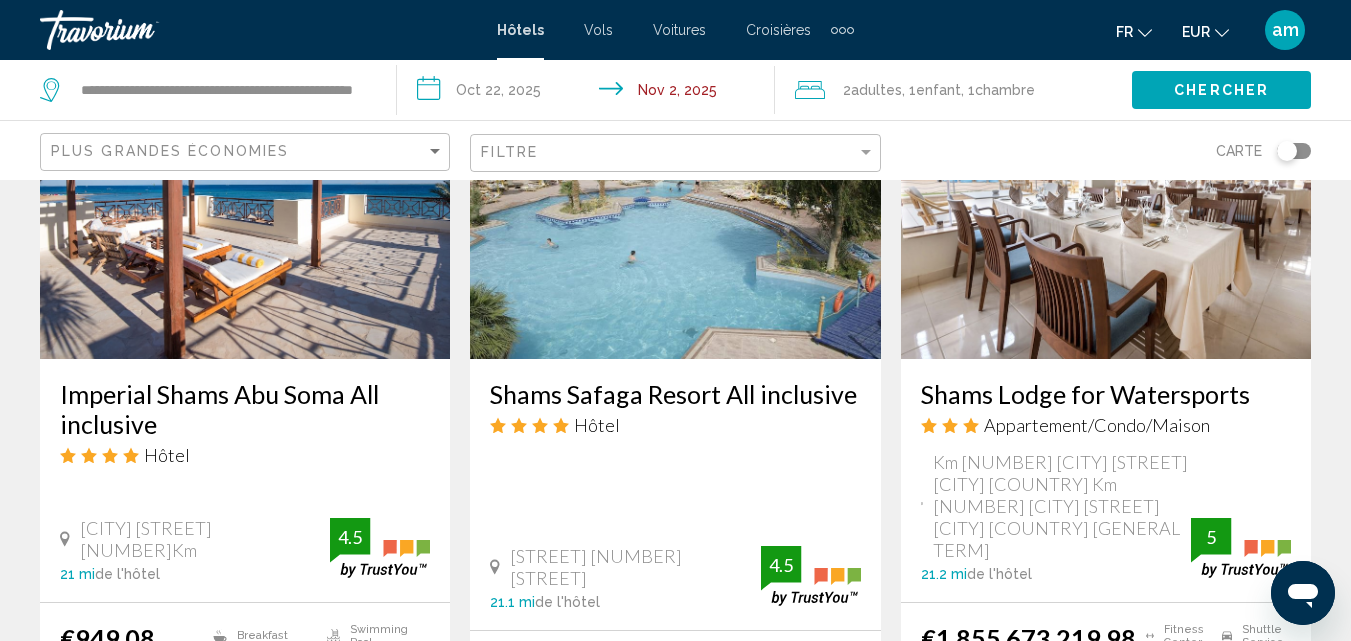 click on "Imperial Shams Abu Soma All inclusive" at bounding box center [245, 409] 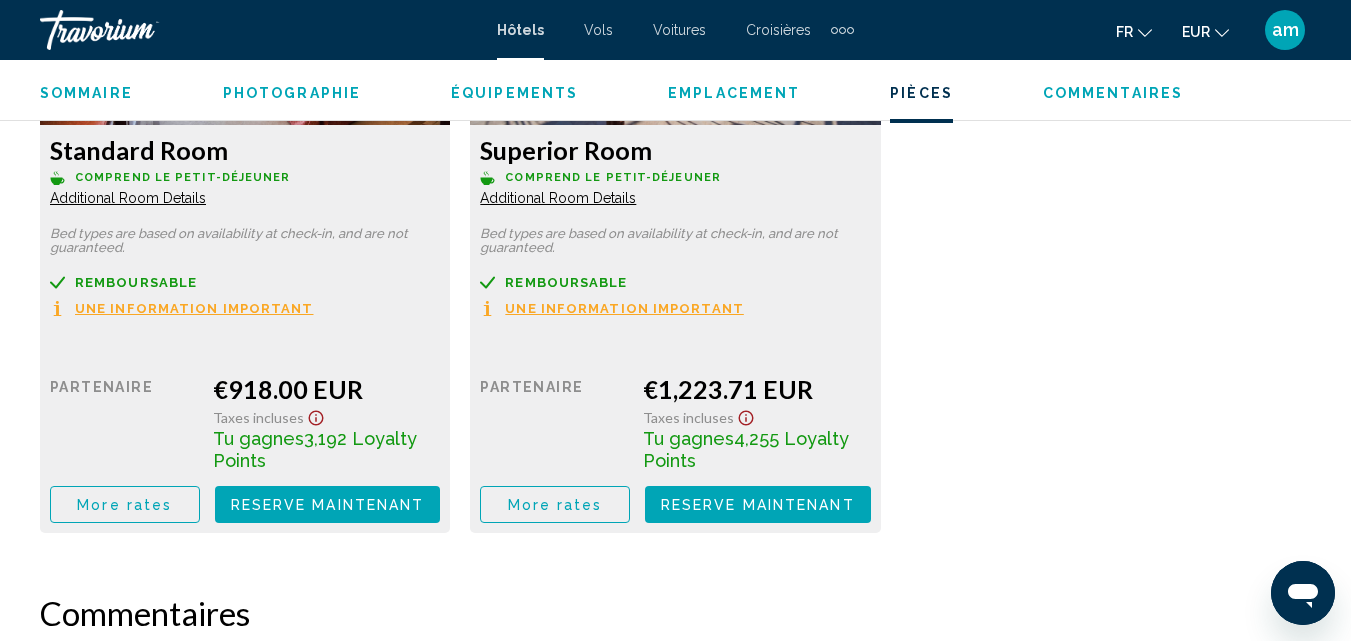 scroll, scrollTop: 3314, scrollLeft: 0, axis: vertical 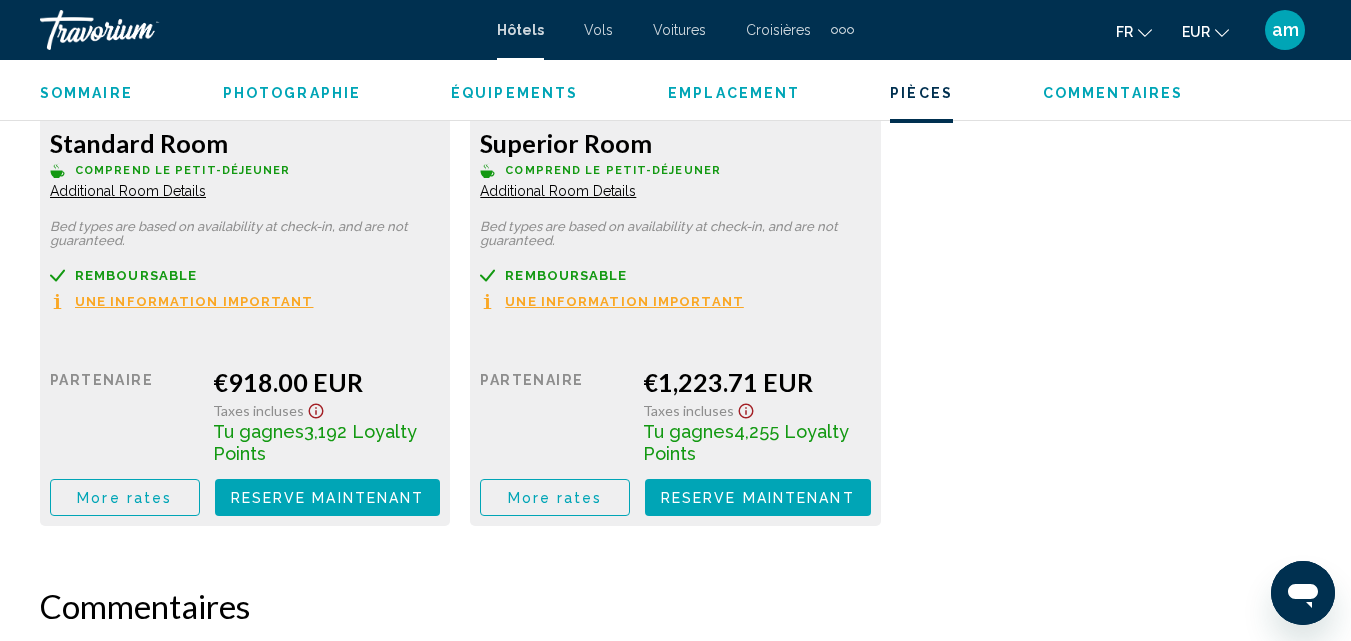 click on "More rates" at bounding box center (124, 498) 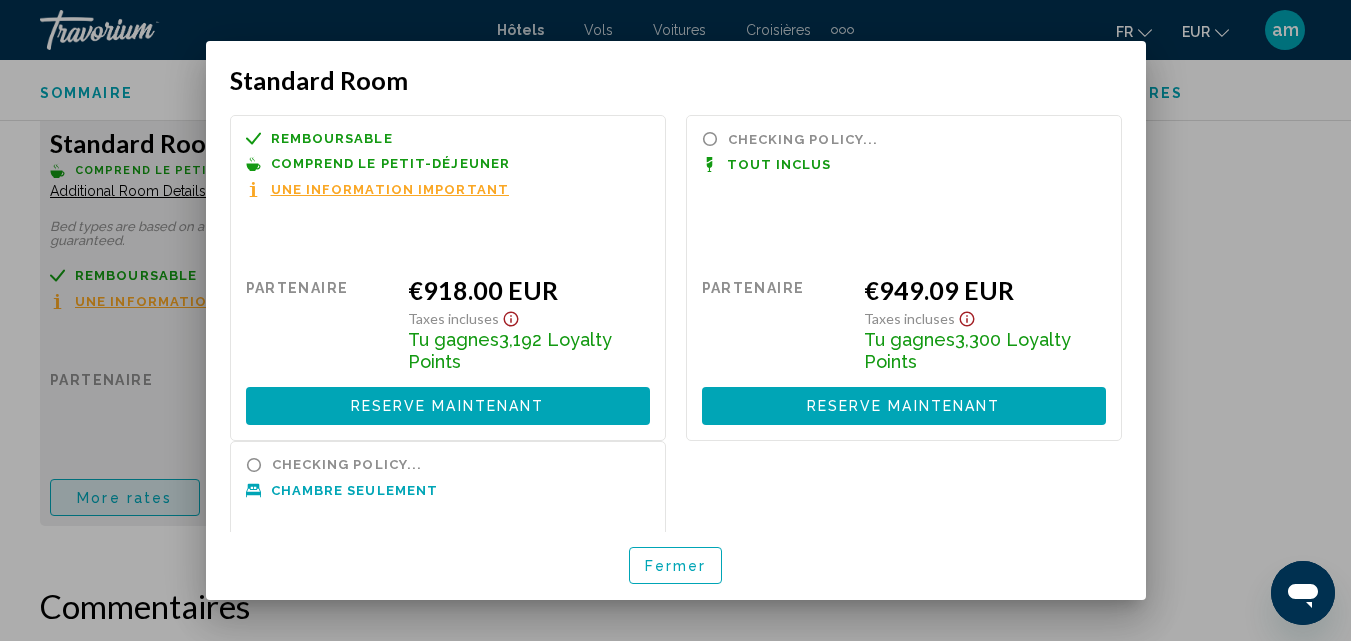 scroll, scrollTop: 0, scrollLeft: 0, axis: both 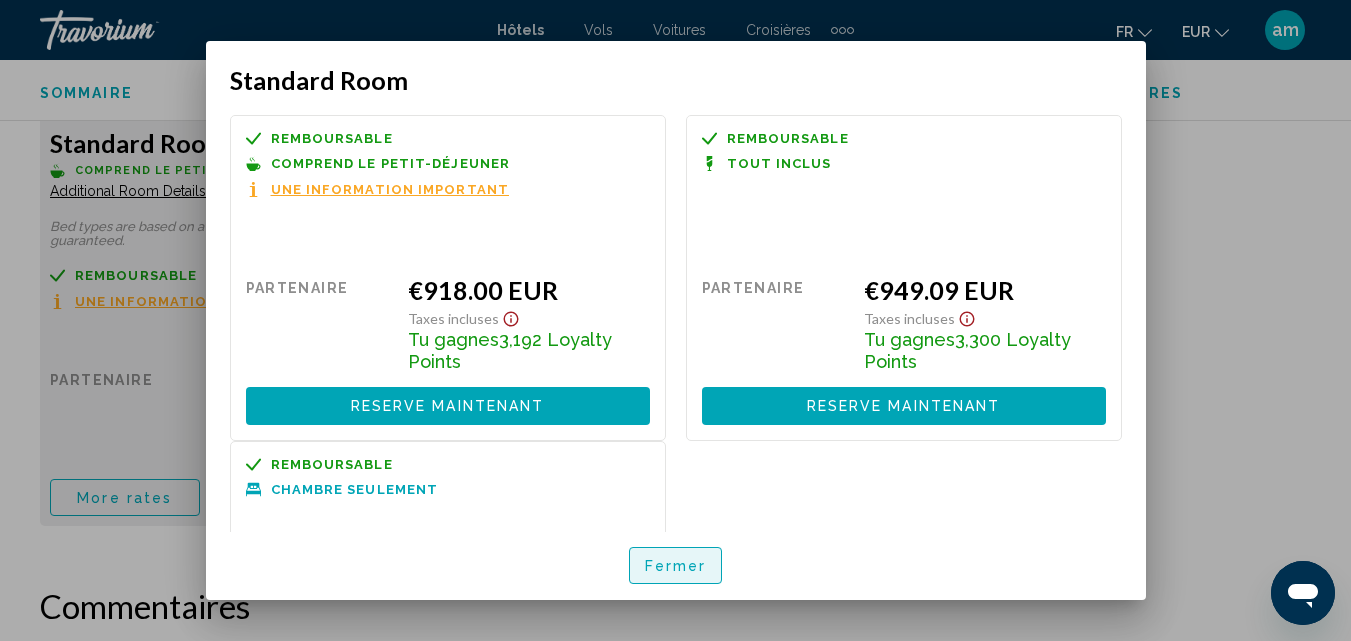 click on "Fermer" at bounding box center (676, 565) 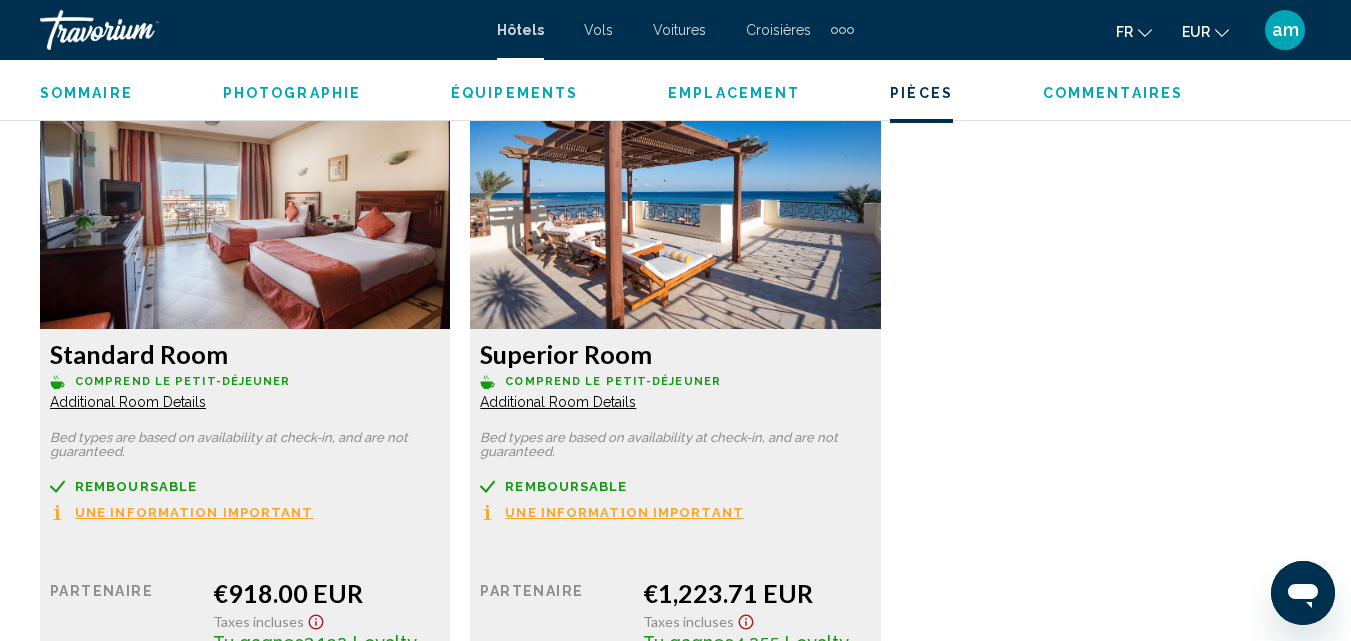 scroll, scrollTop: 3414, scrollLeft: 0, axis: vertical 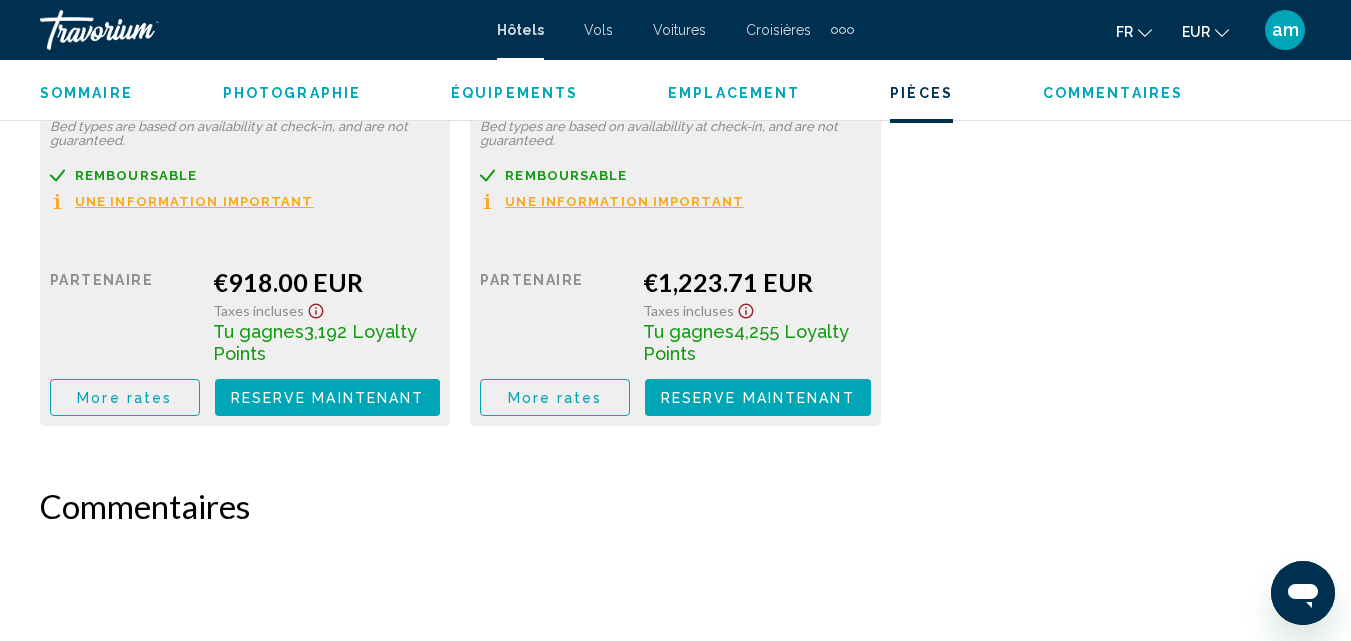 click on "More rates" at bounding box center (125, 397) 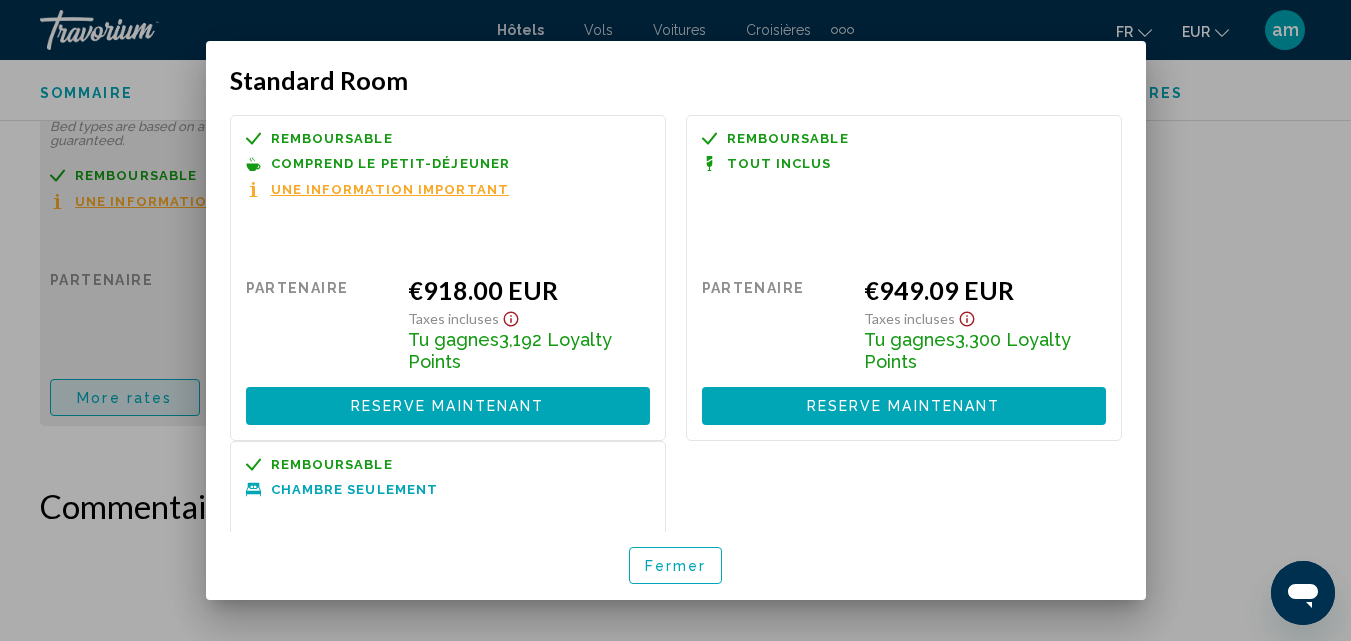 scroll, scrollTop: 0, scrollLeft: 0, axis: both 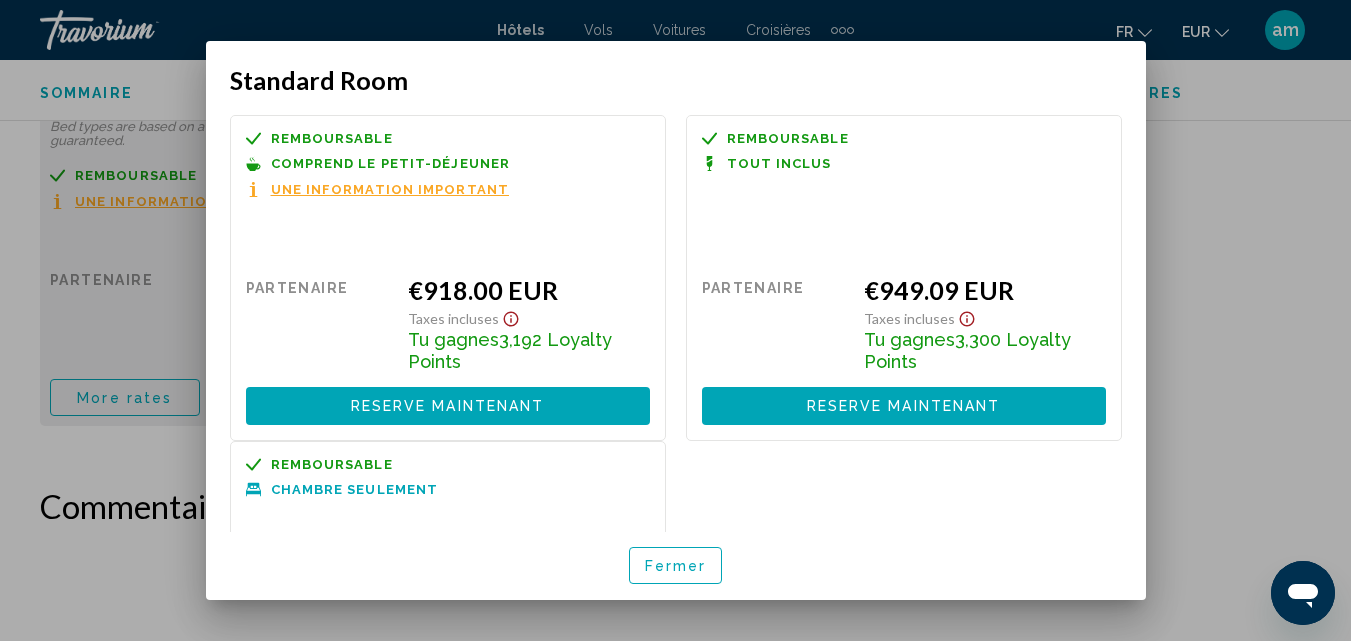 click at bounding box center (675, 320) 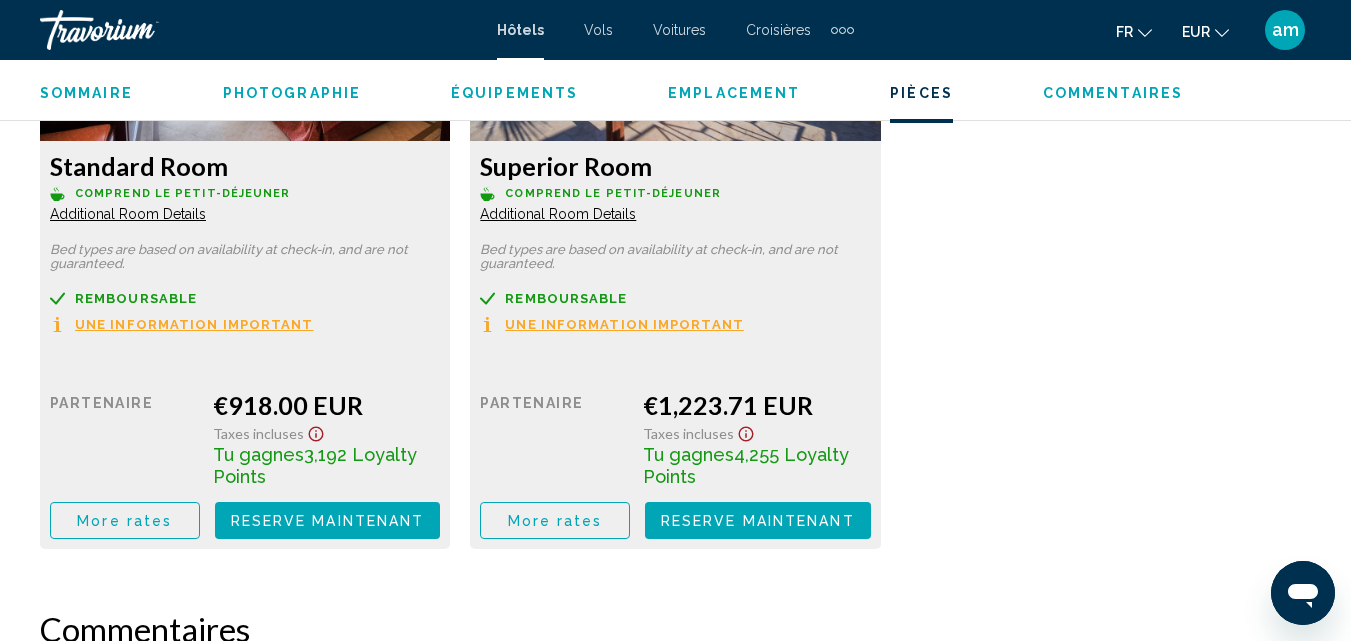 scroll, scrollTop: 3114, scrollLeft: 0, axis: vertical 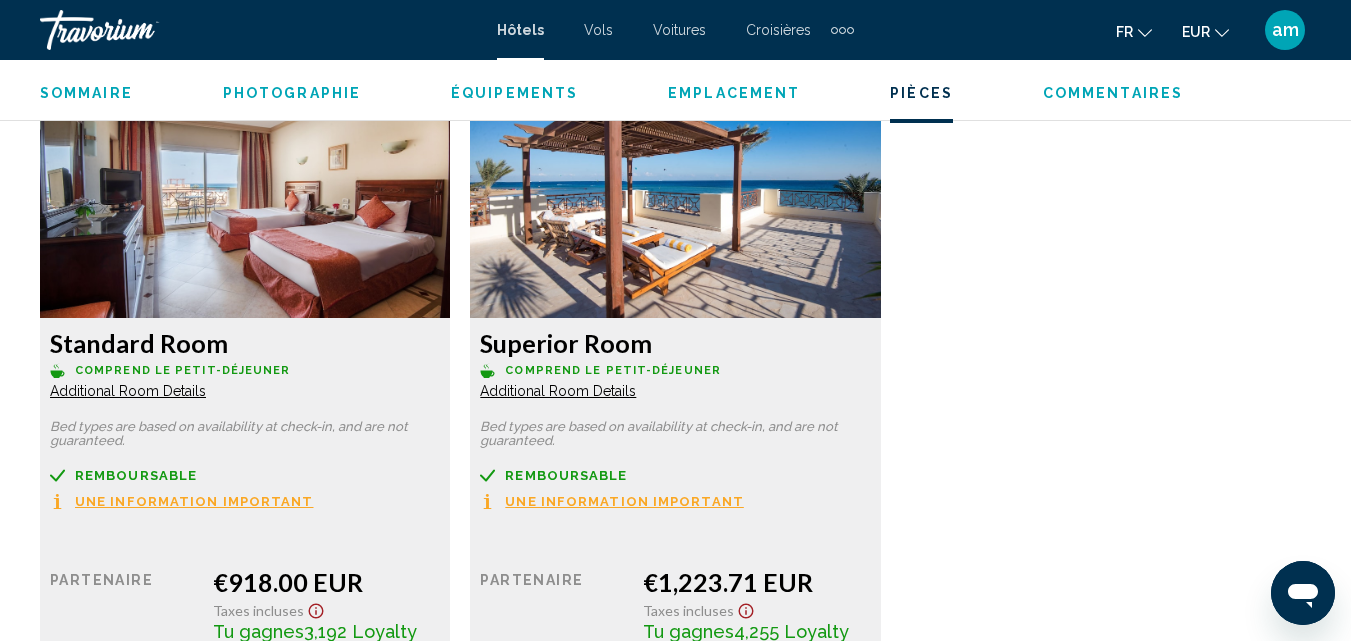 click on "Additional Room Details" at bounding box center (128, 391) 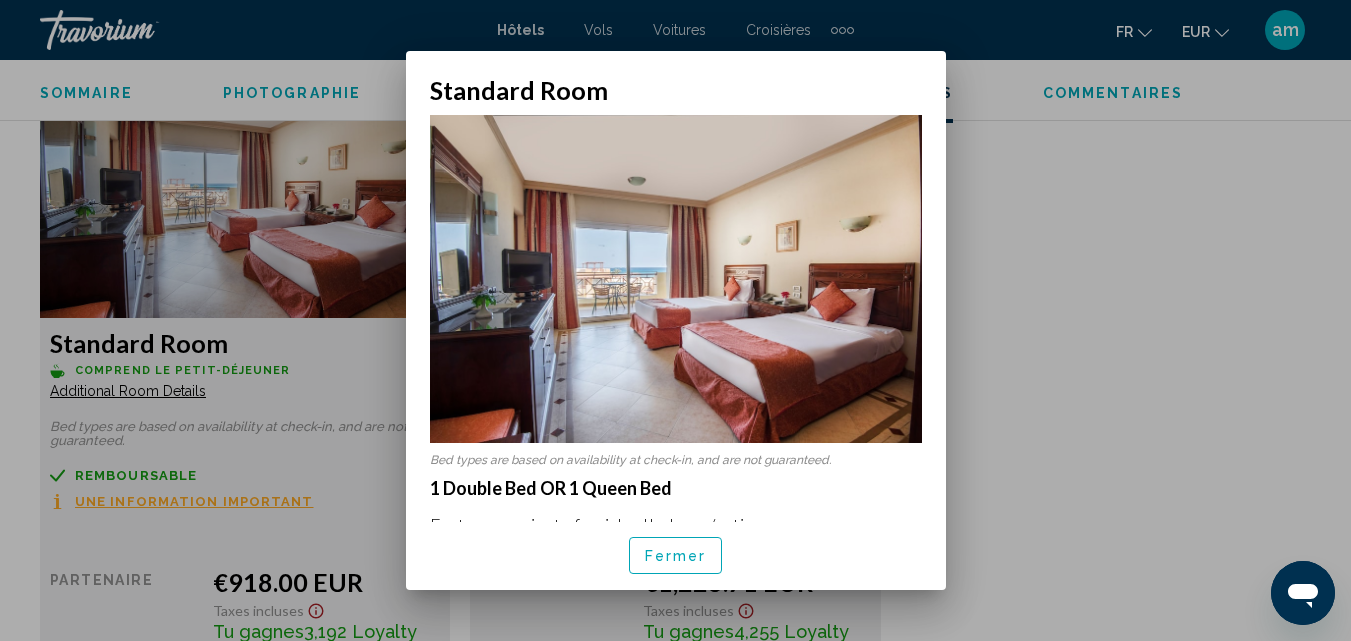 click on "Fermer" at bounding box center (676, 556) 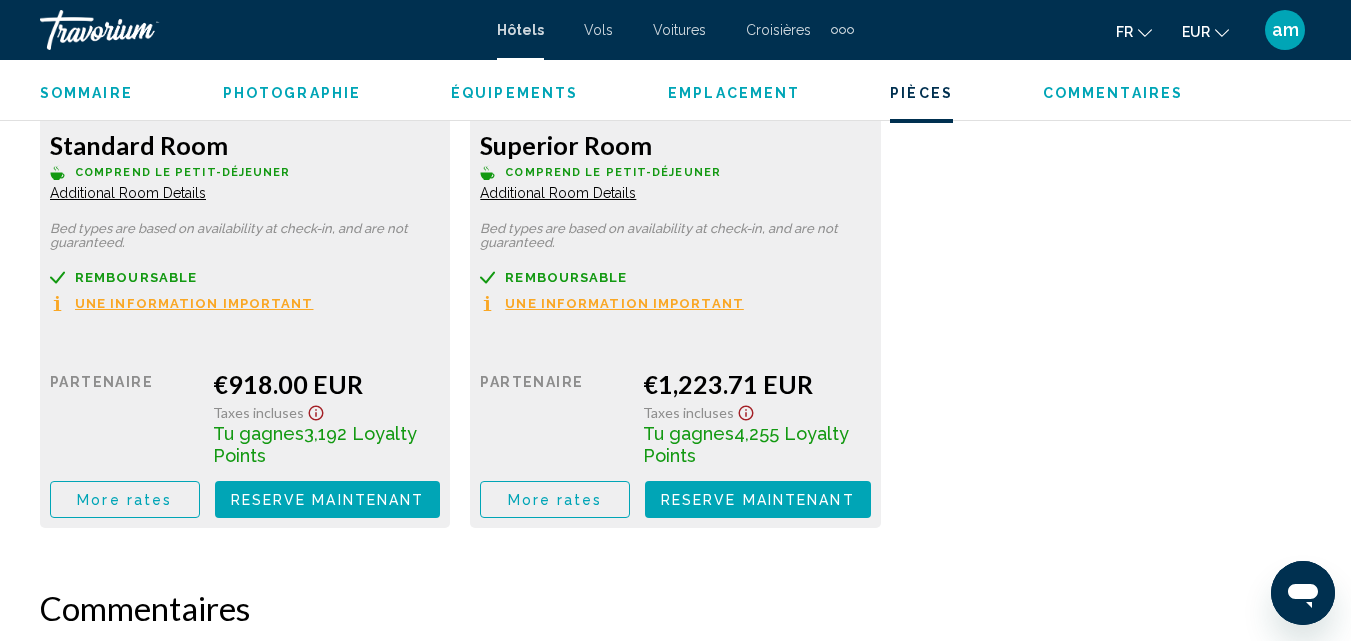scroll, scrollTop: 3314, scrollLeft: 0, axis: vertical 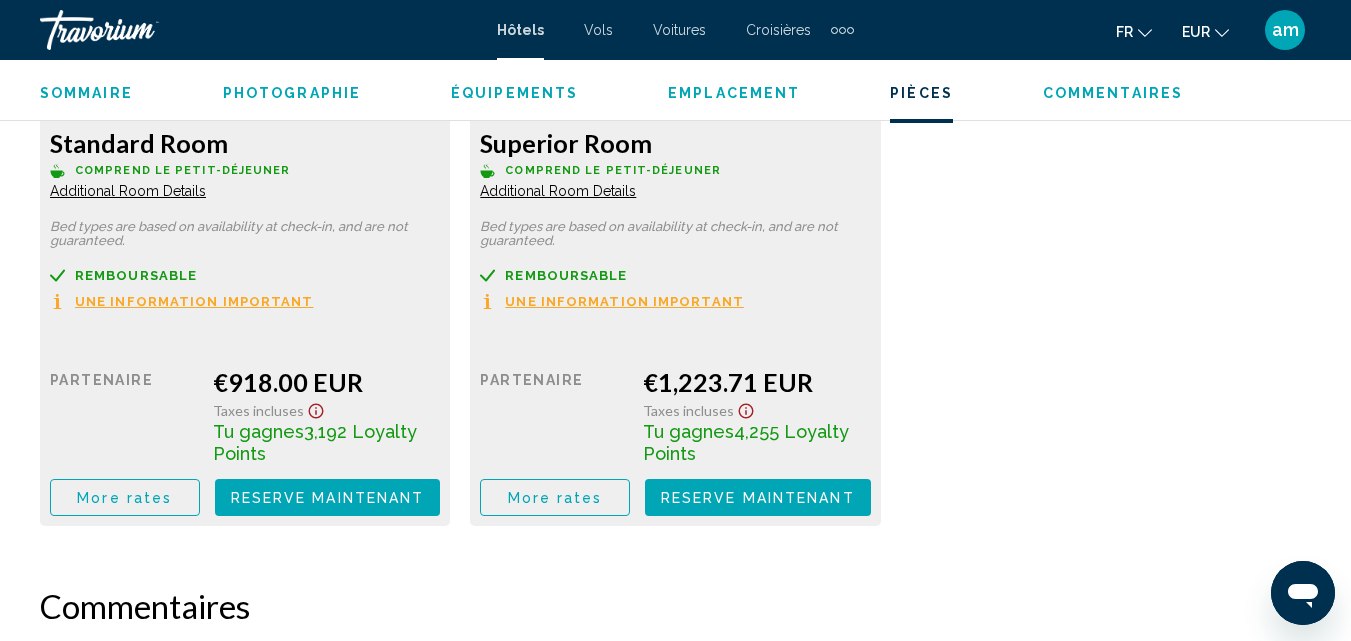click on "More rates" at bounding box center [125, 497] 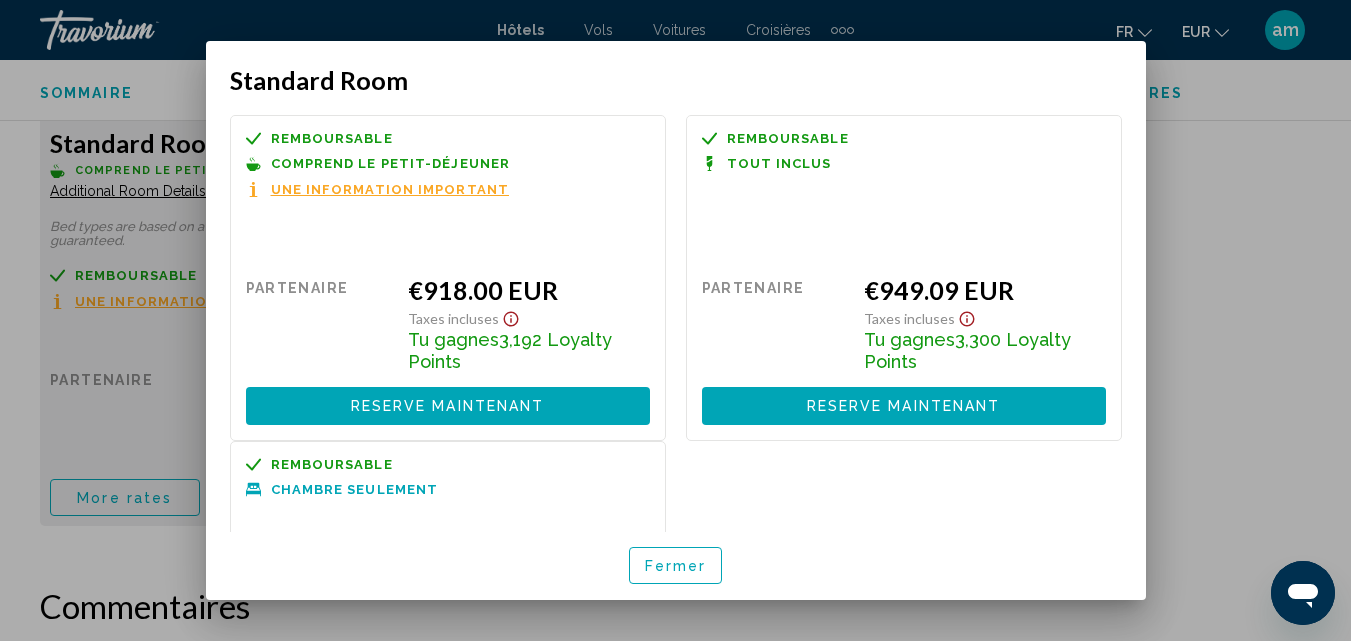 click at bounding box center [675, 320] 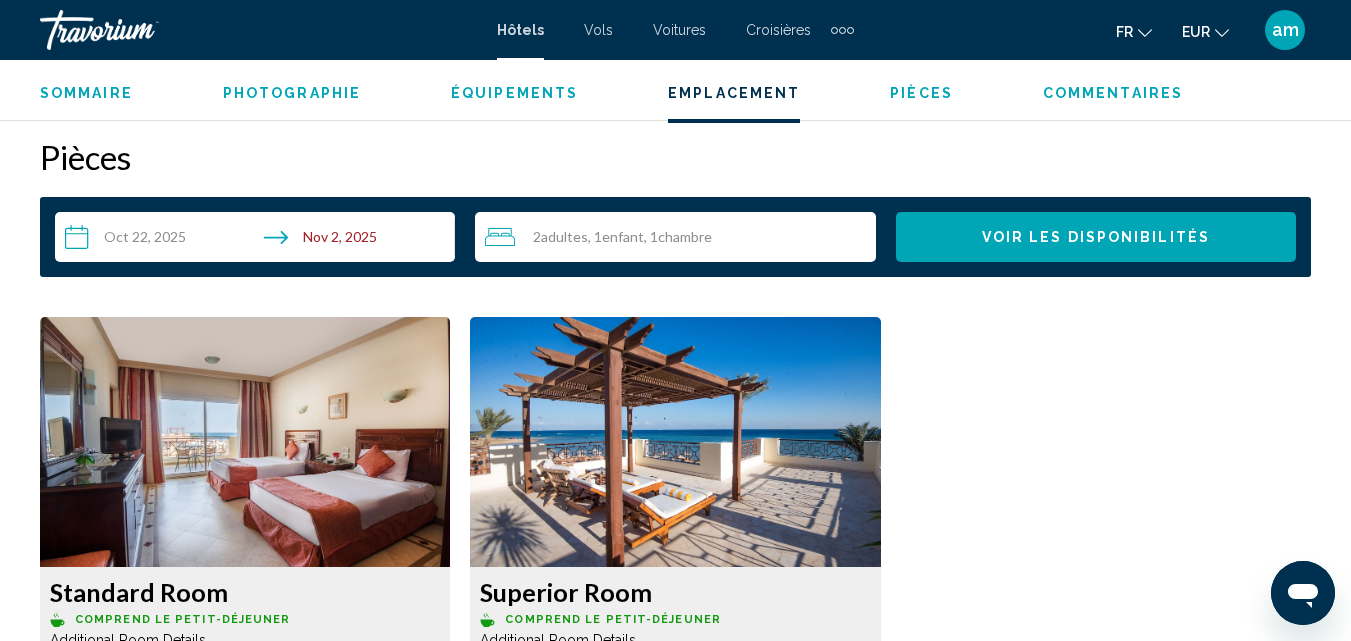 scroll, scrollTop: 2914, scrollLeft: 0, axis: vertical 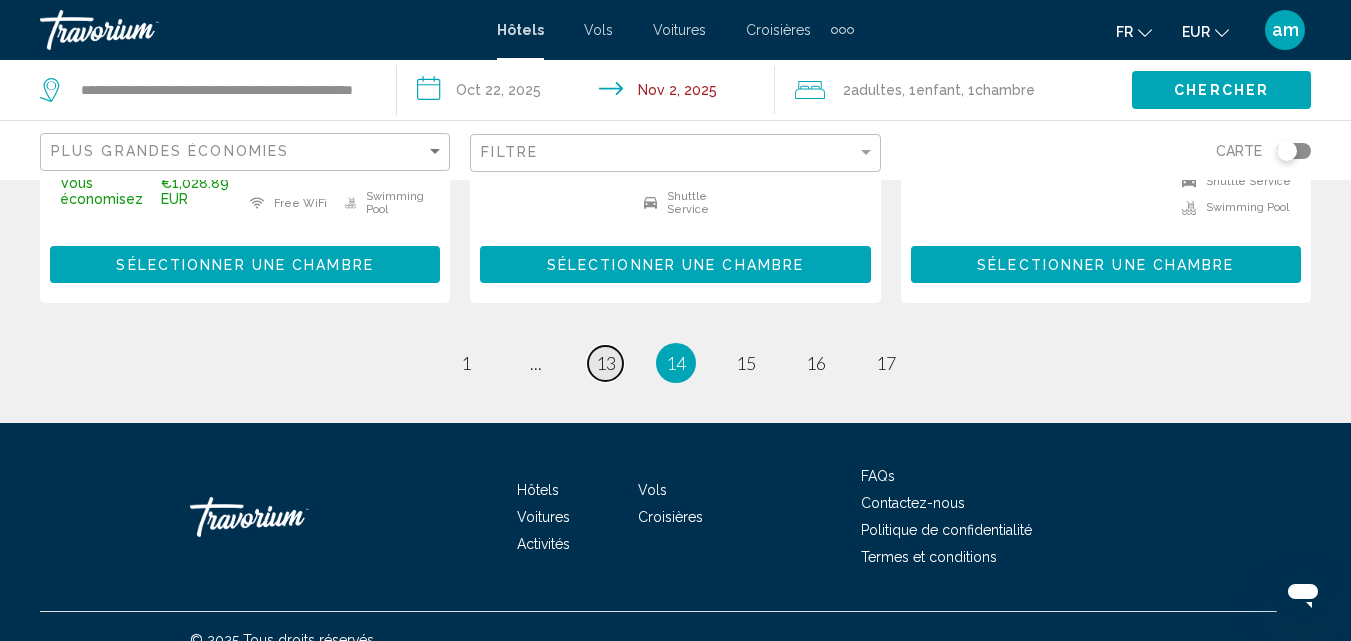click on "13" at bounding box center (606, 363) 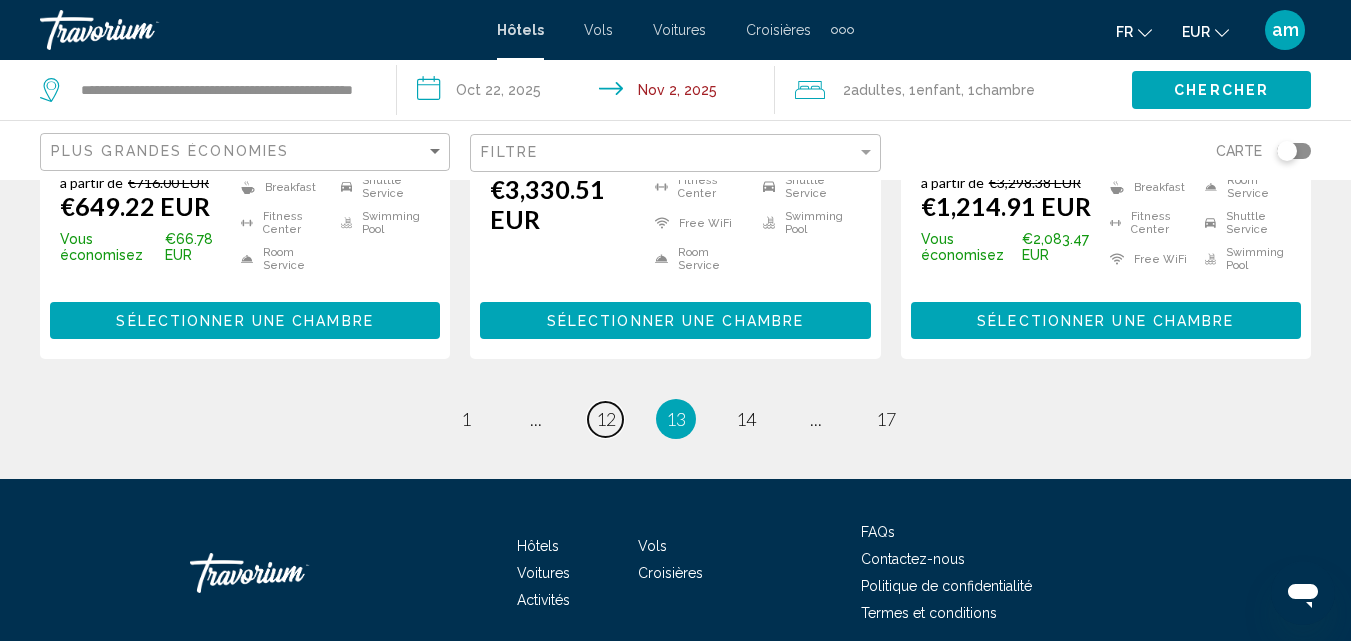 scroll, scrollTop: 2982, scrollLeft: 0, axis: vertical 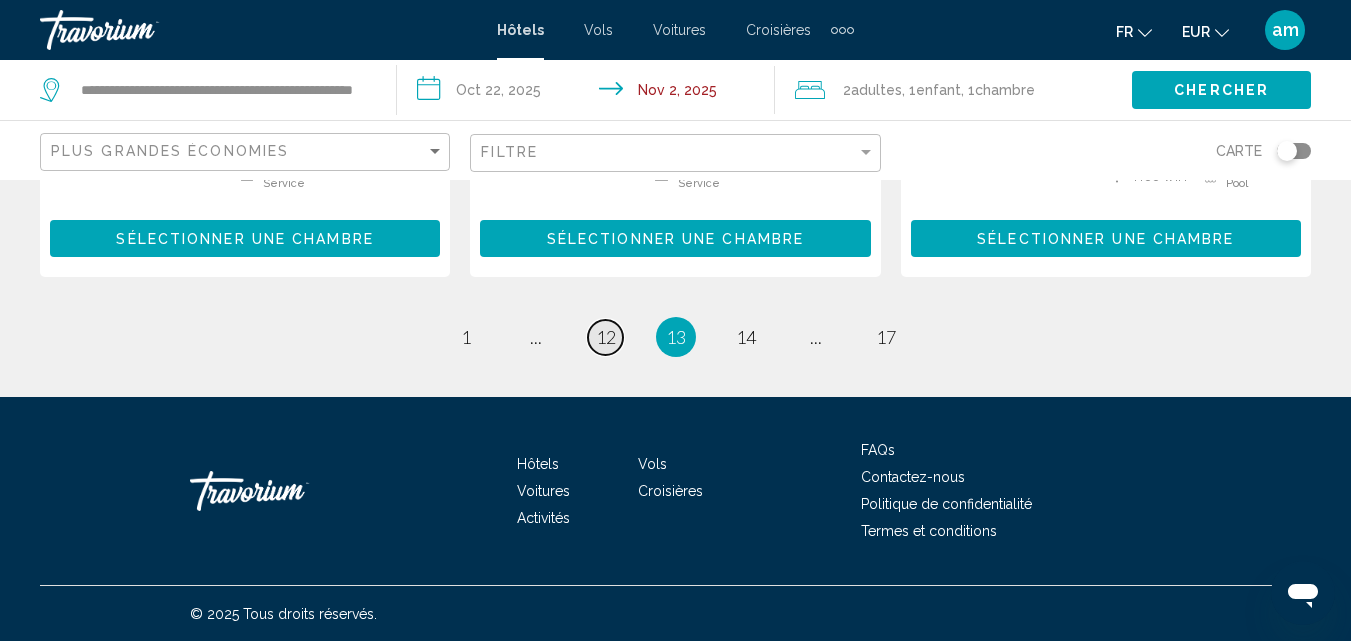 click on "12" at bounding box center [606, 337] 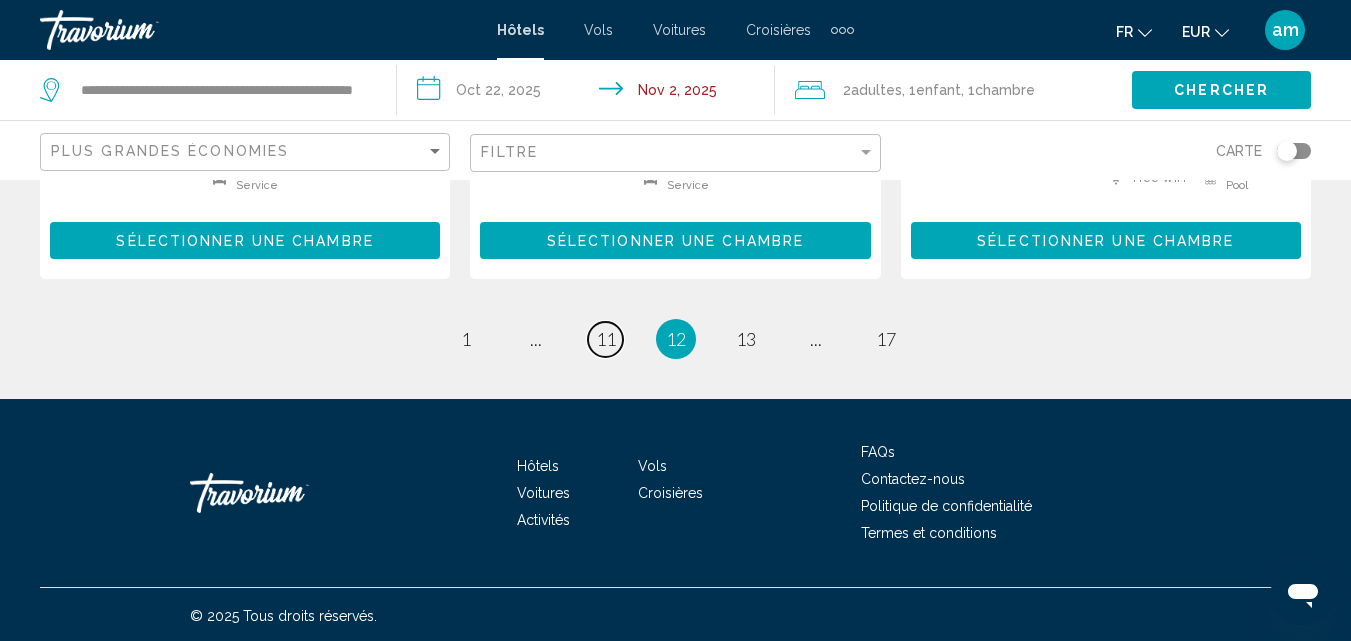 scroll, scrollTop: 2964, scrollLeft: 0, axis: vertical 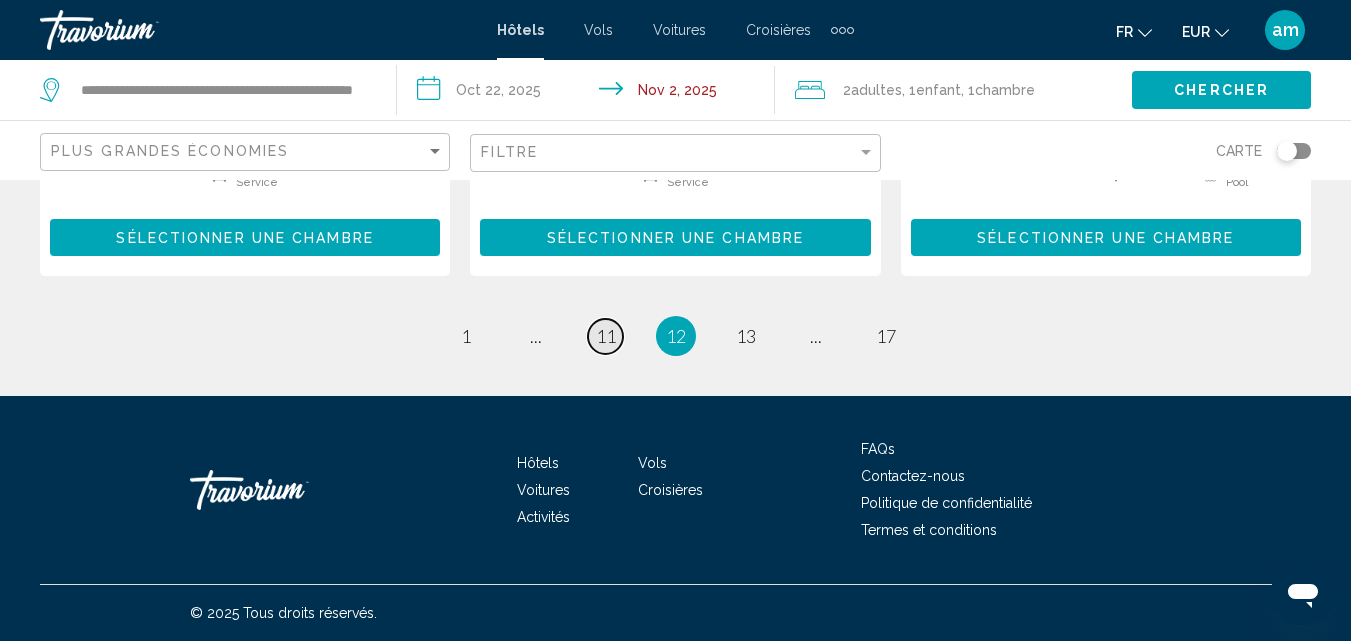 click on "11" at bounding box center [606, 336] 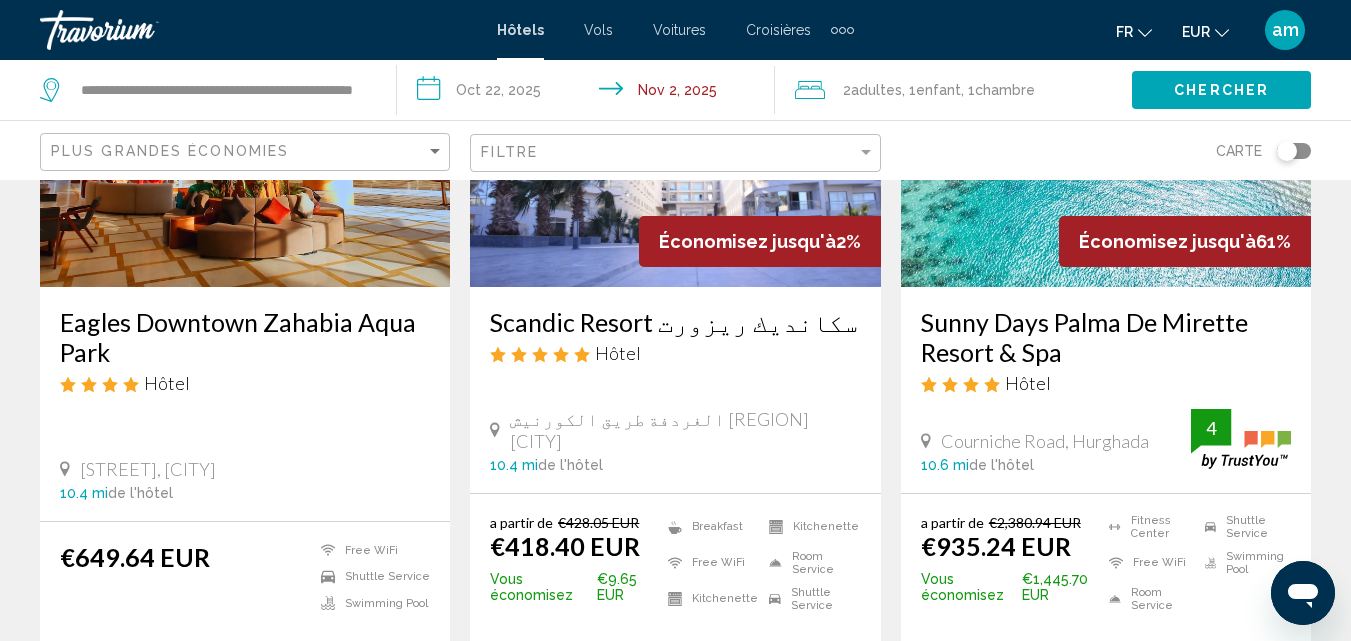 scroll, scrollTop: 1000, scrollLeft: 0, axis: vertical 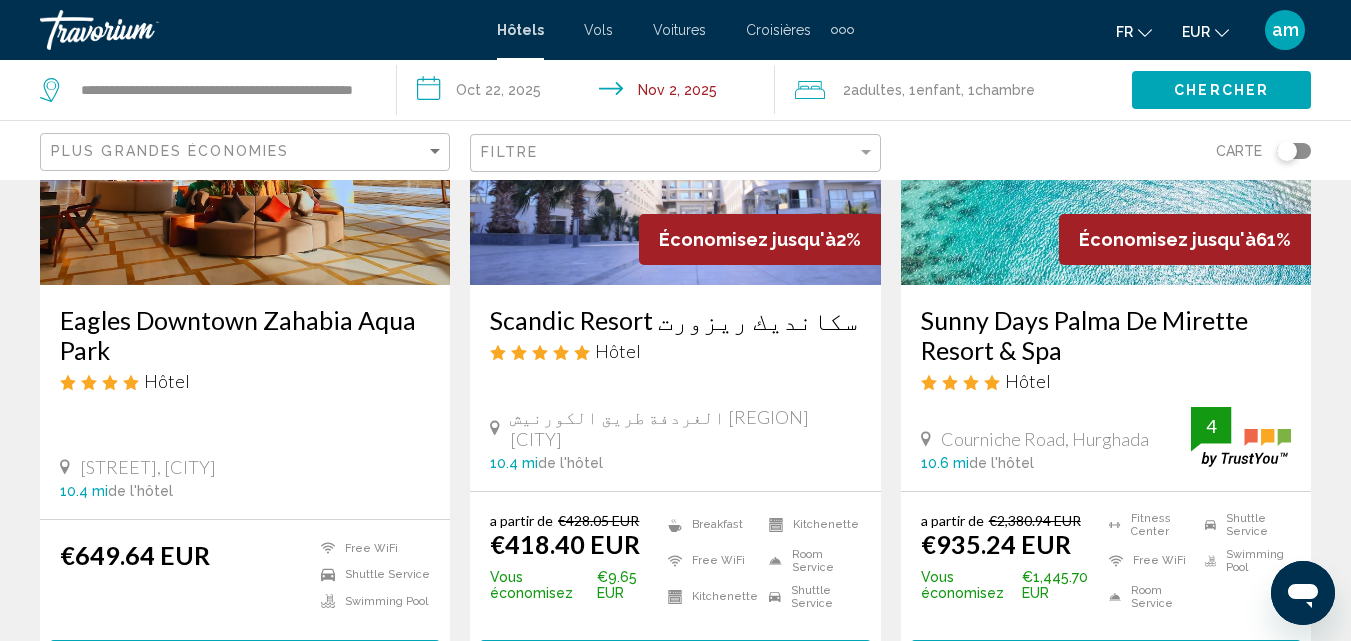 click on "Sunny Days Palma De Mirette Resort & Spa" at bounding box center (1106, 335) 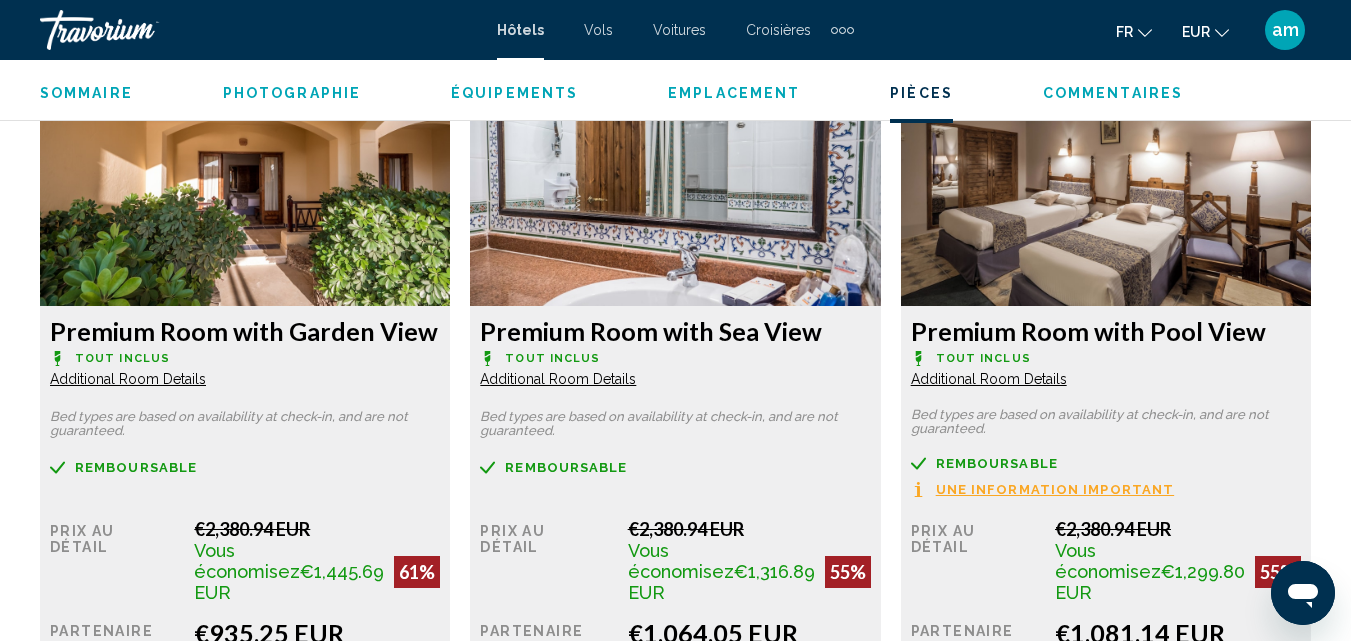 scroll, scrollTop: 3016, scrollLeft: 0, axis: vertical 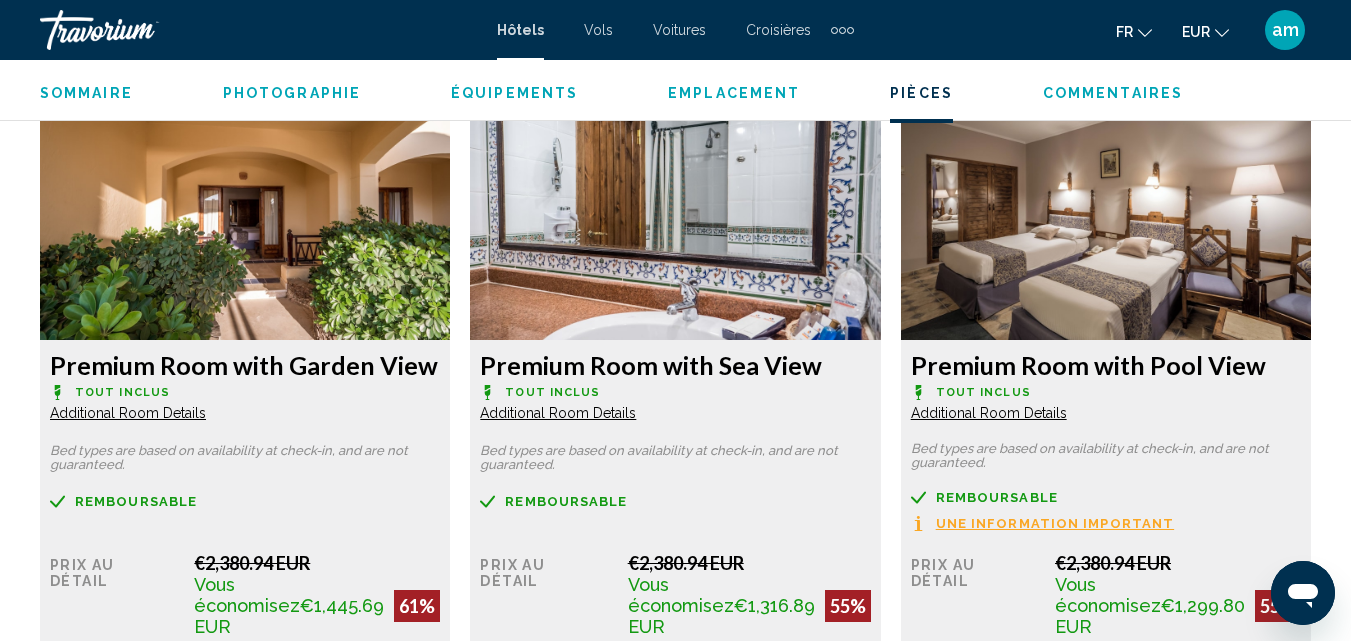 click on "Additional Room Details" at bounding box center [128, 413] 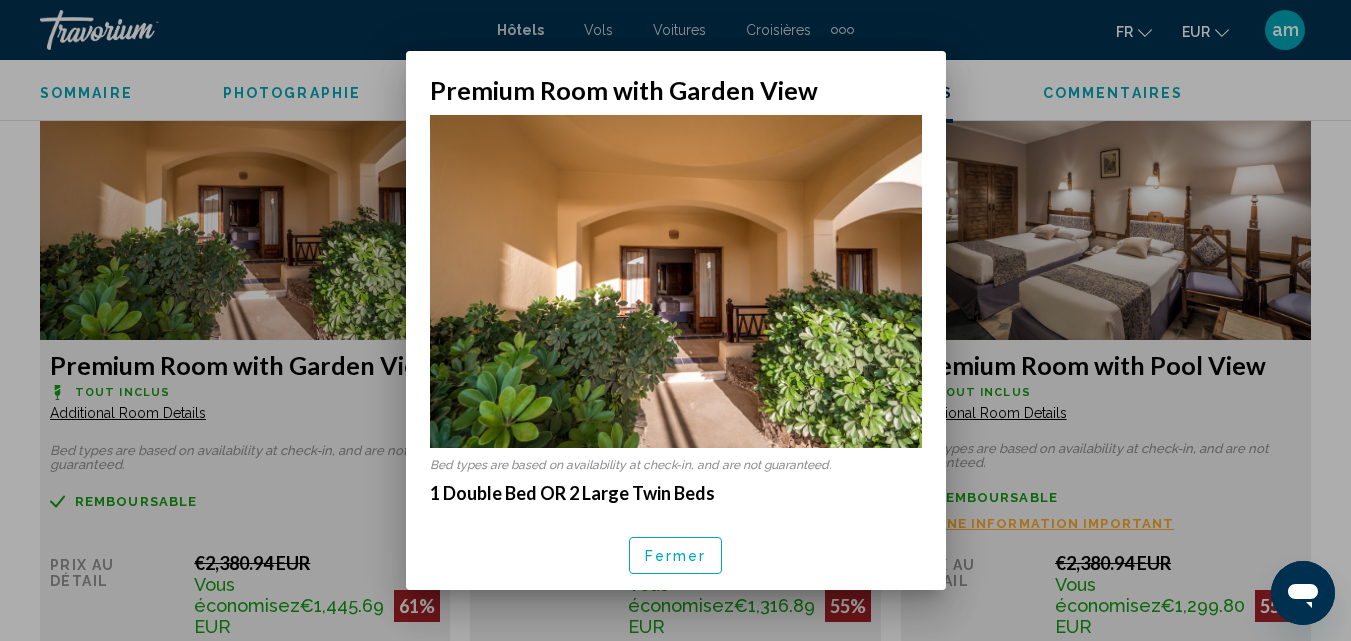 scroll, scrollTop: 0, scrollLeft: 0, axis: both 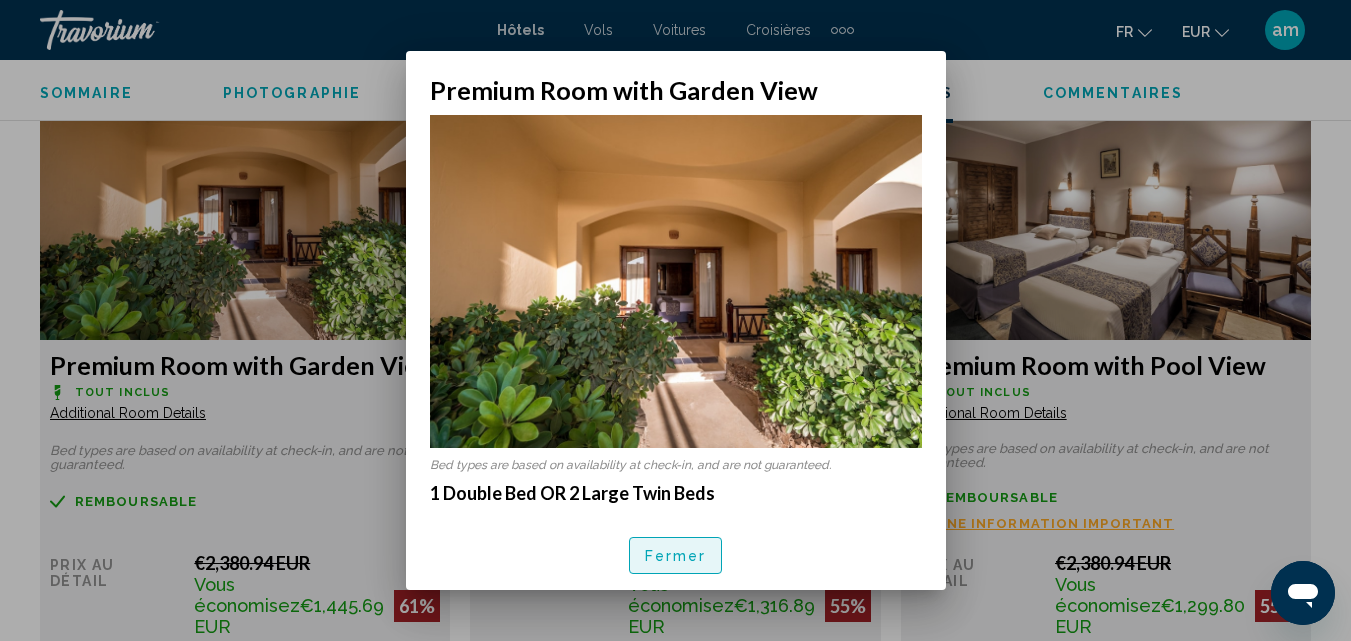 click on "Fermer" at bounding box center (676, 556) 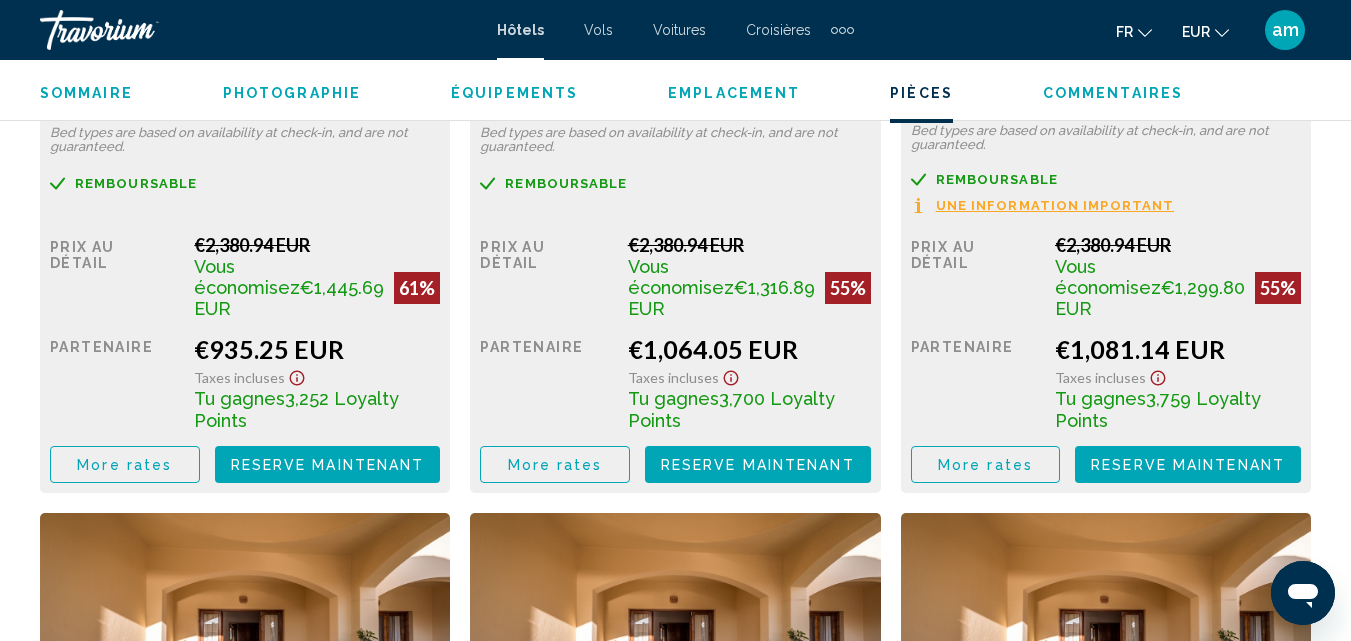 scroll, scrollTop: 3316, scrollLeft: 0, axis: vertical 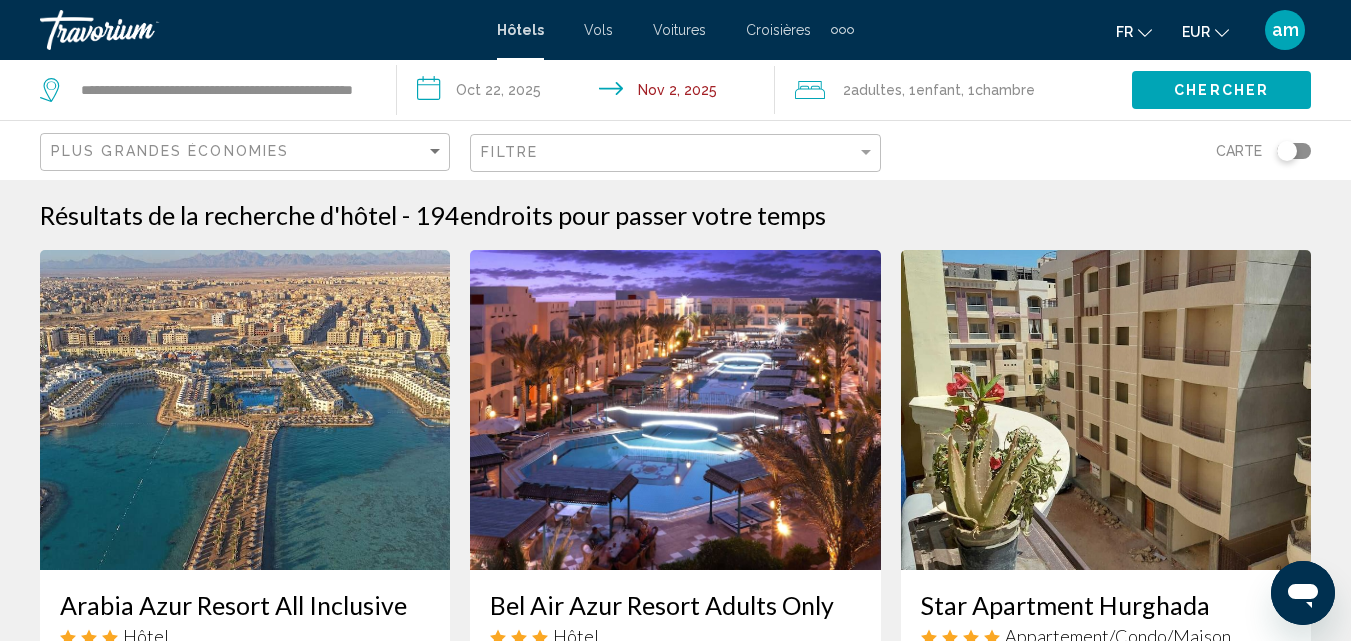 click on "Plus grandes économies" 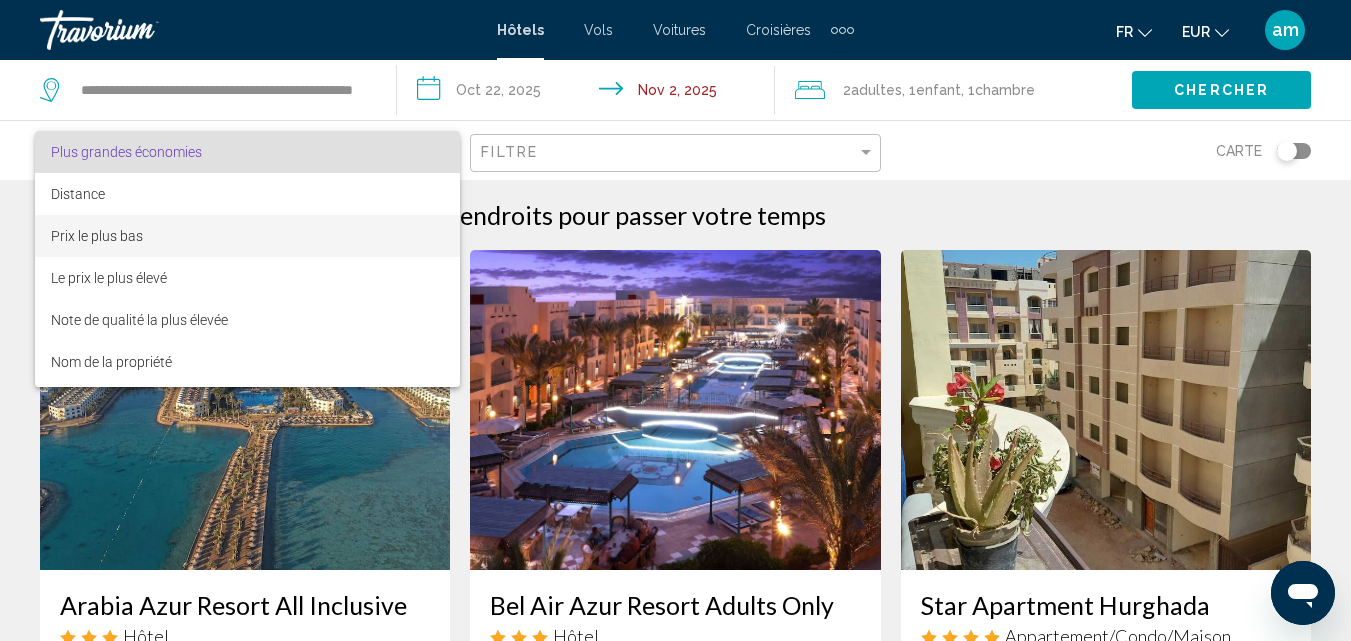 click on "Prix le plus bas" at bounding box center (247, 236) 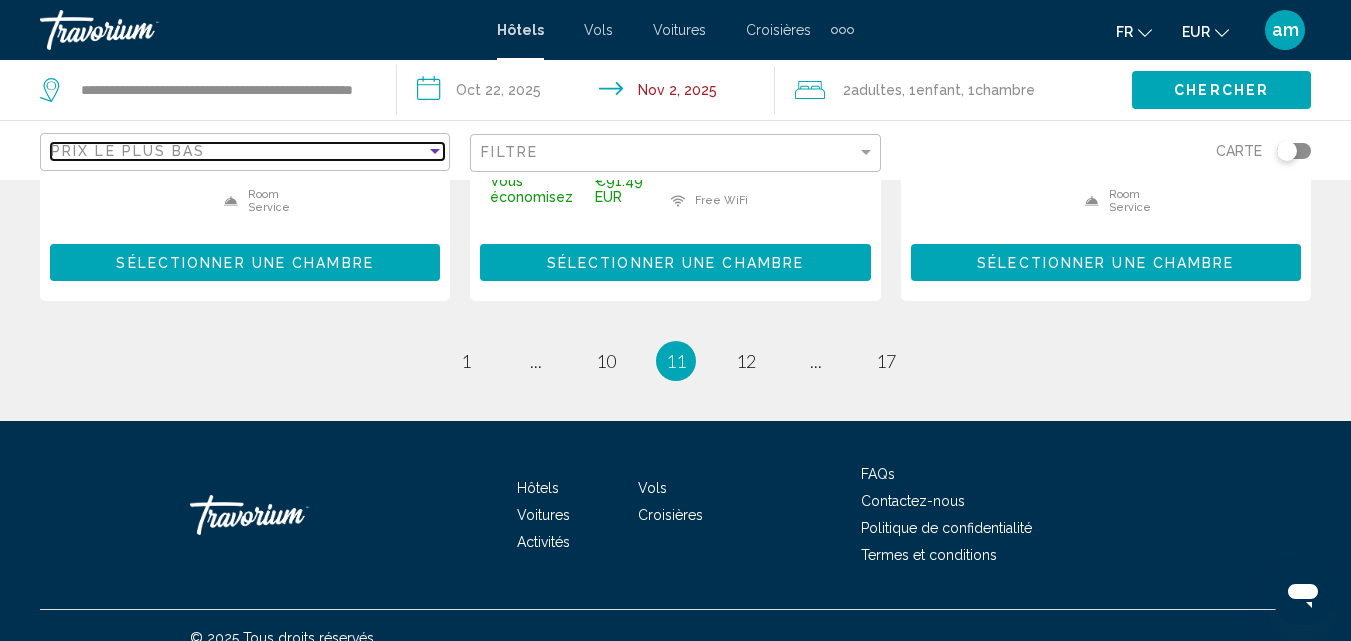 scroll, scrollTop: 3010, scrollLeft: 0, axis: vertical 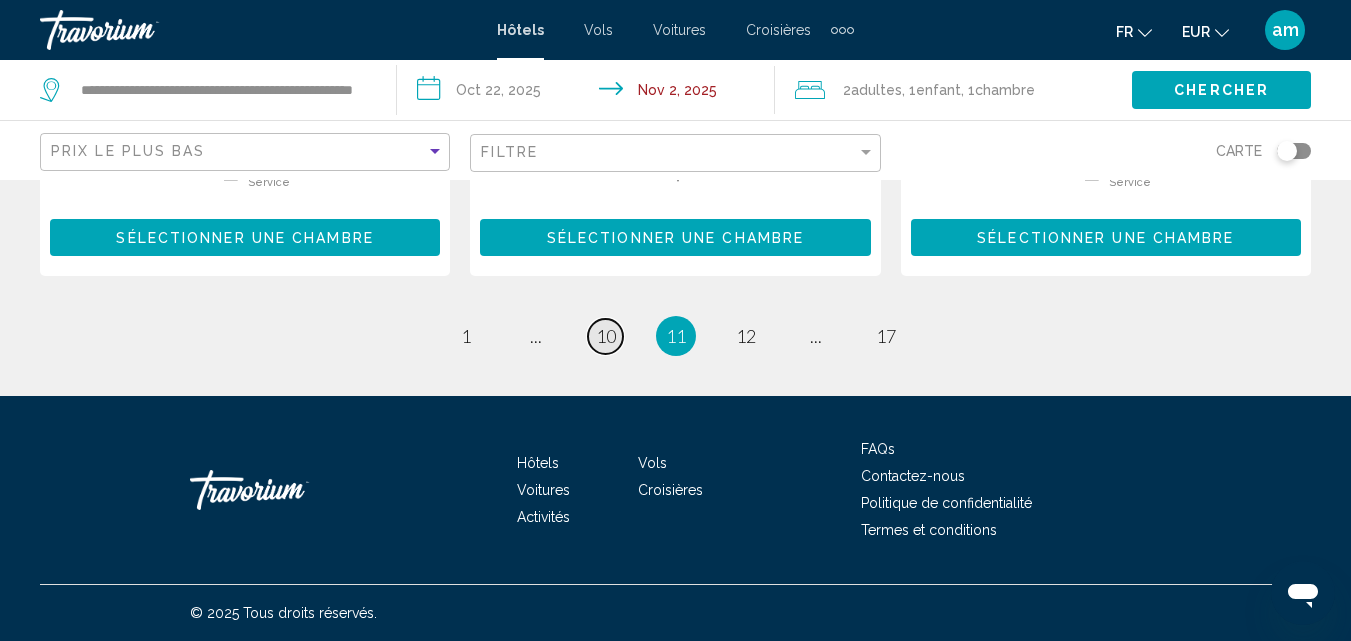 click on "10" at bounding box center [606, 336] 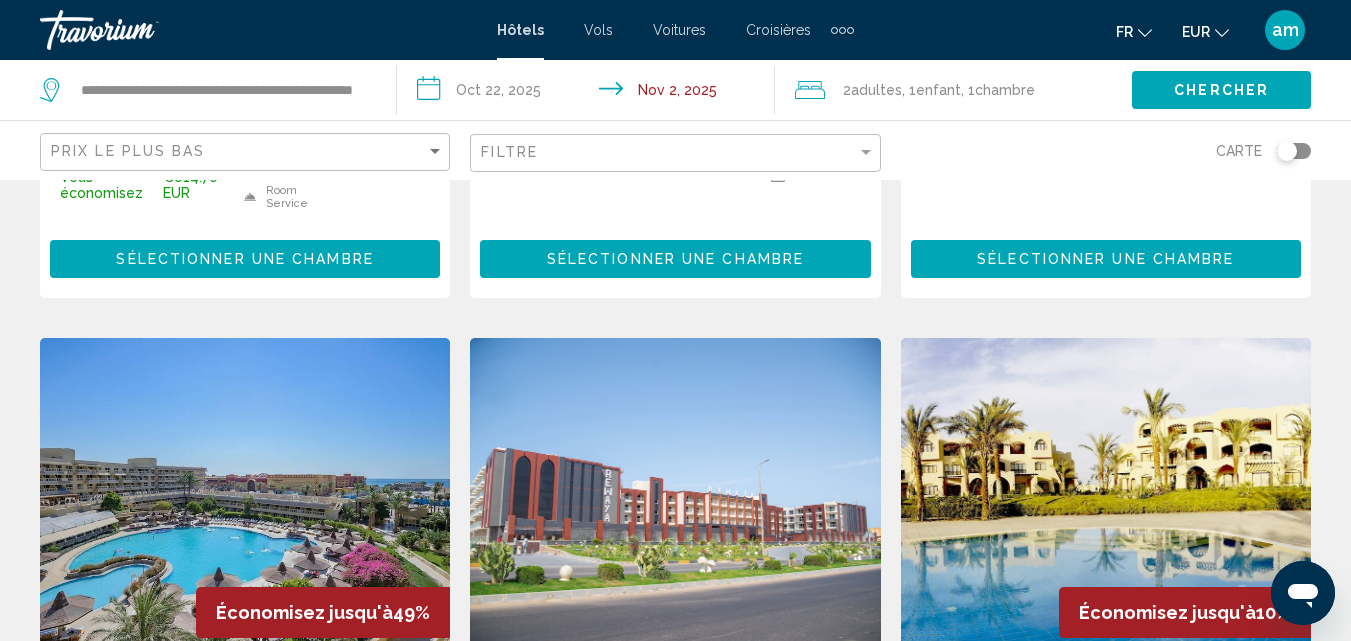 scroll, scrollTop: 300, scrollLeft: 0, axis: vertical 